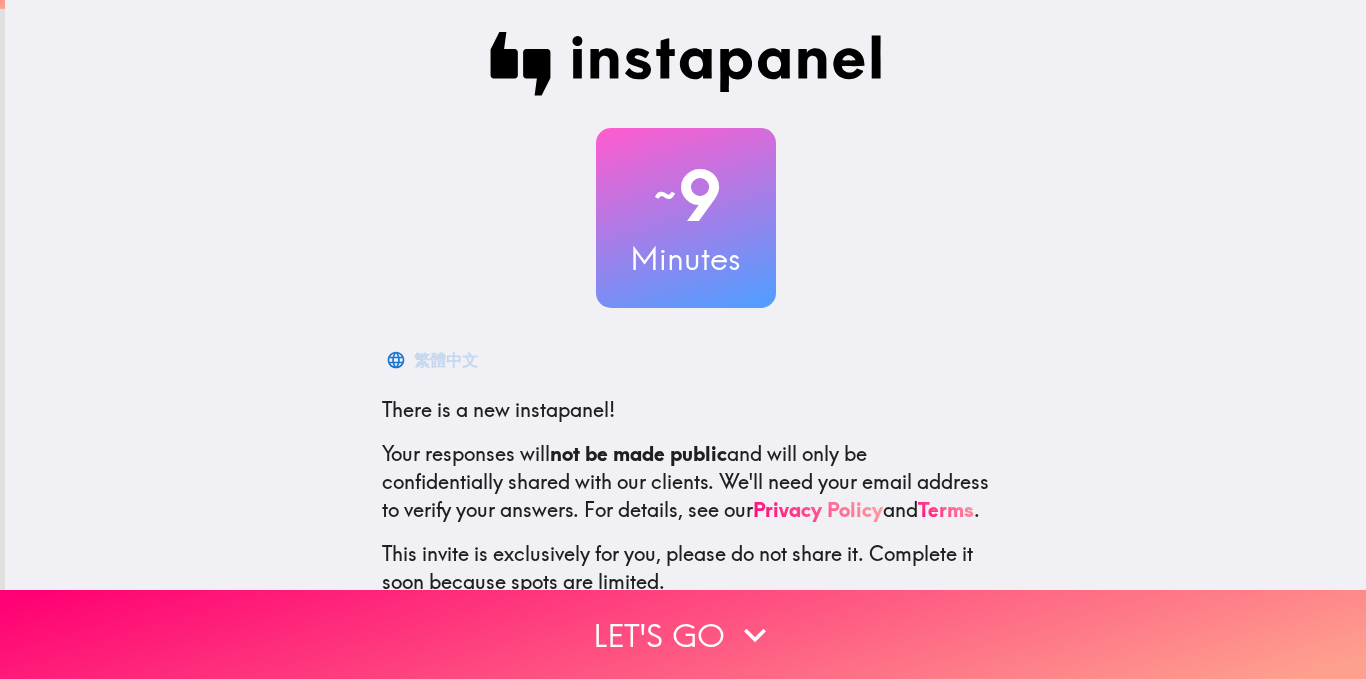 scroll, scrollTop: 0, scrollLeft: 0, axis: both 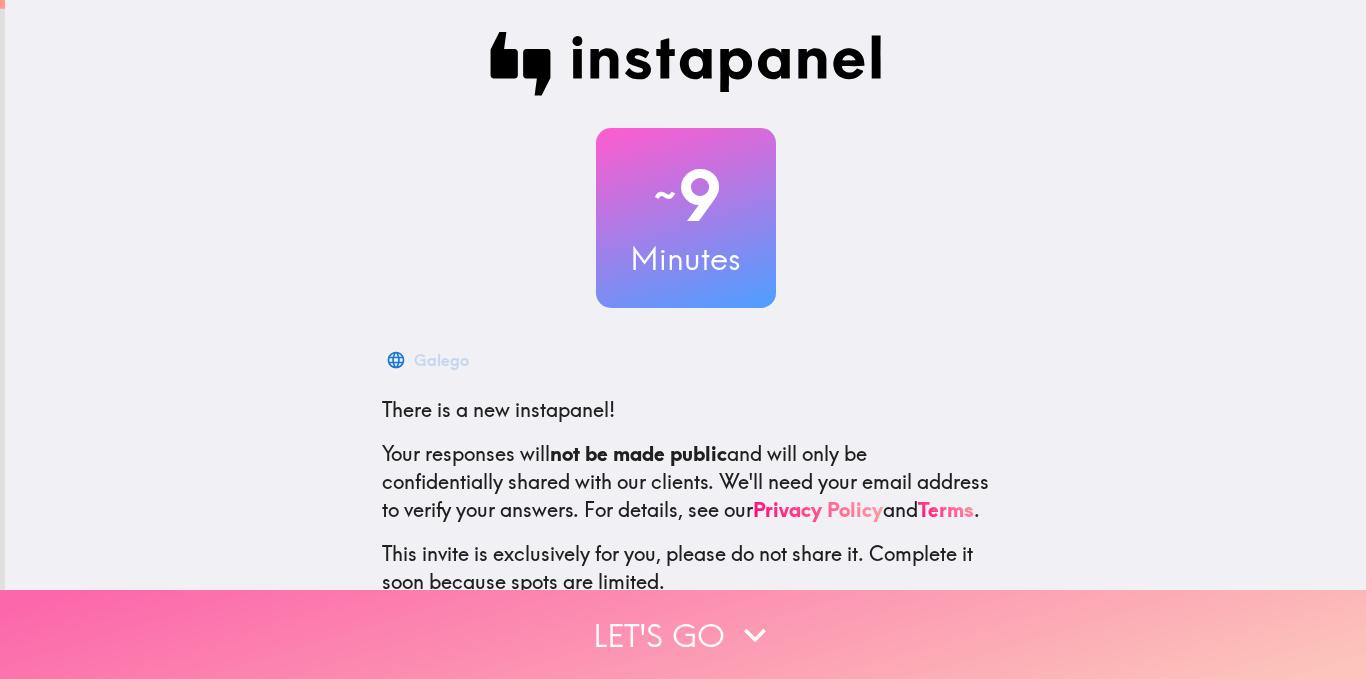 click 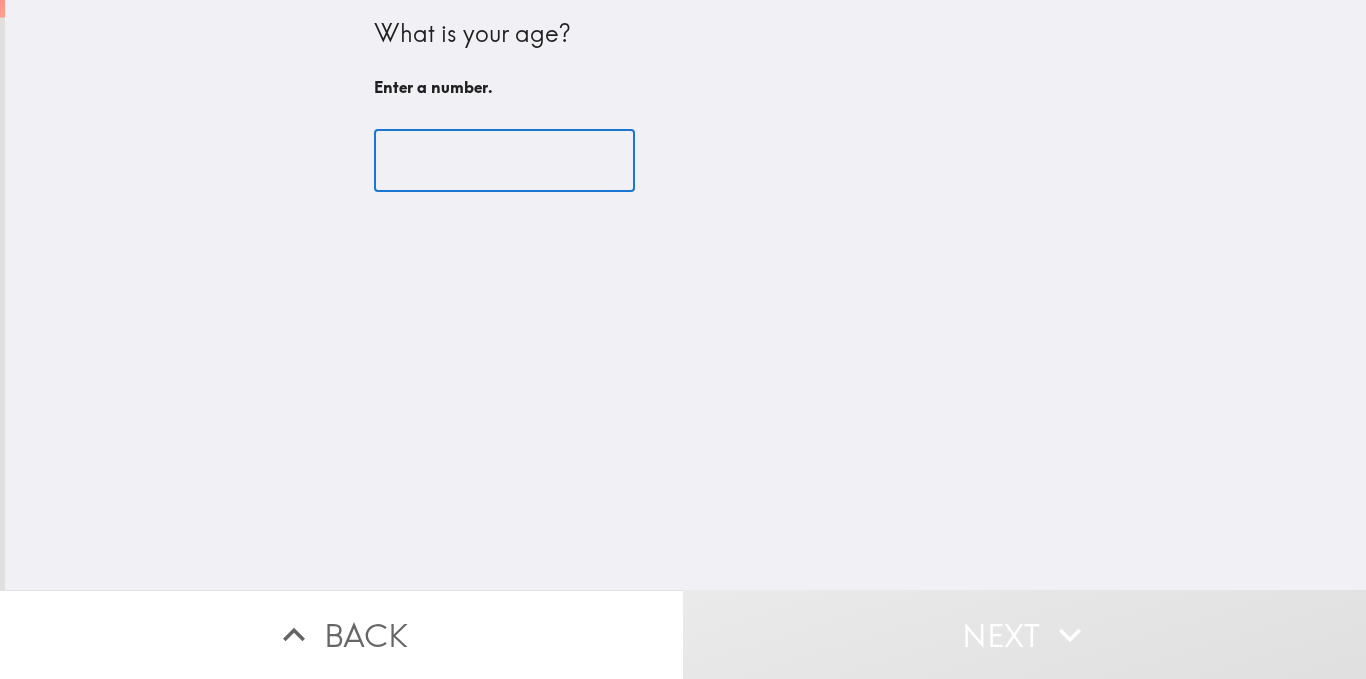 click at bounding box center [504, 161] 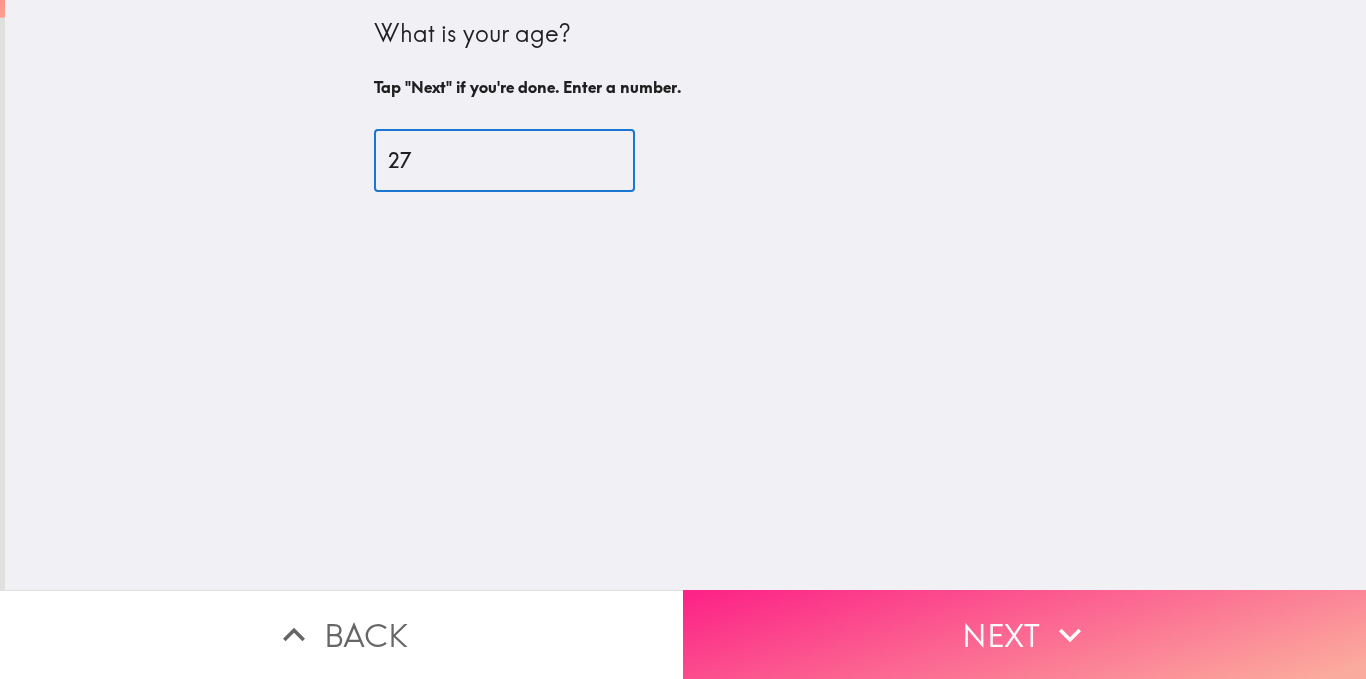 type on "27" 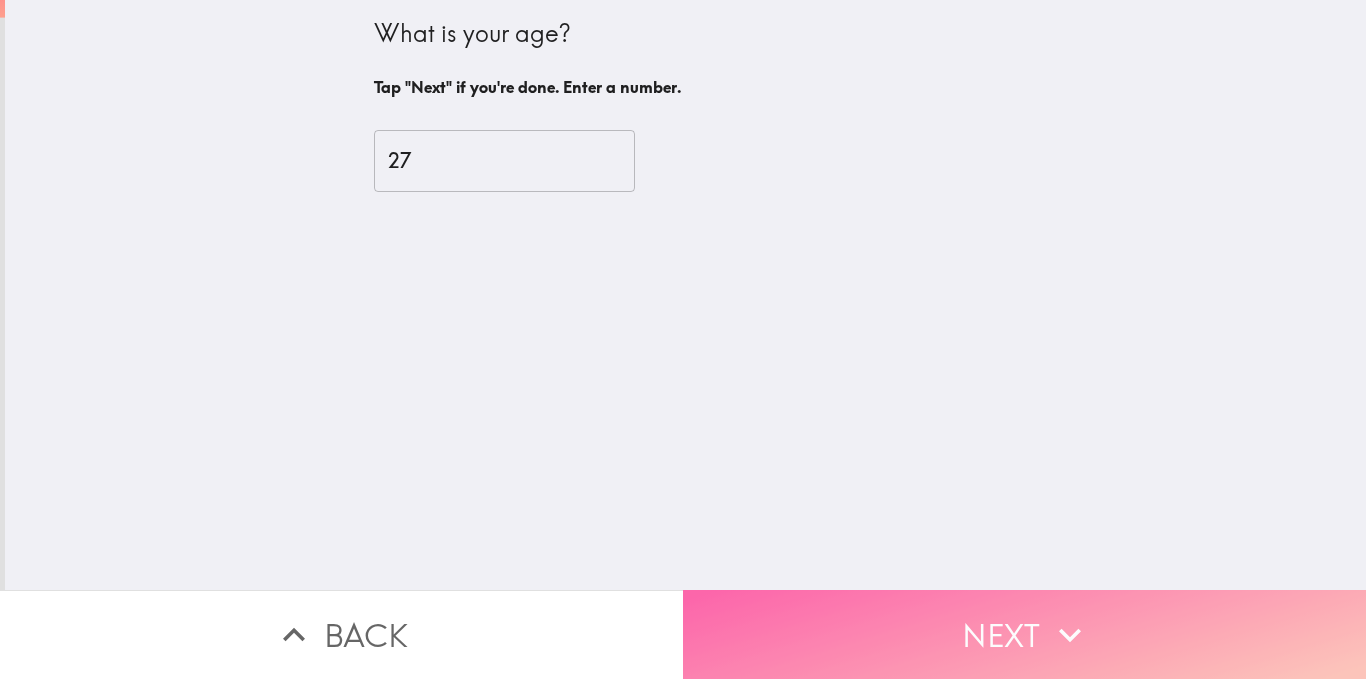 click on "Next" at bounding box center (1024, 634) 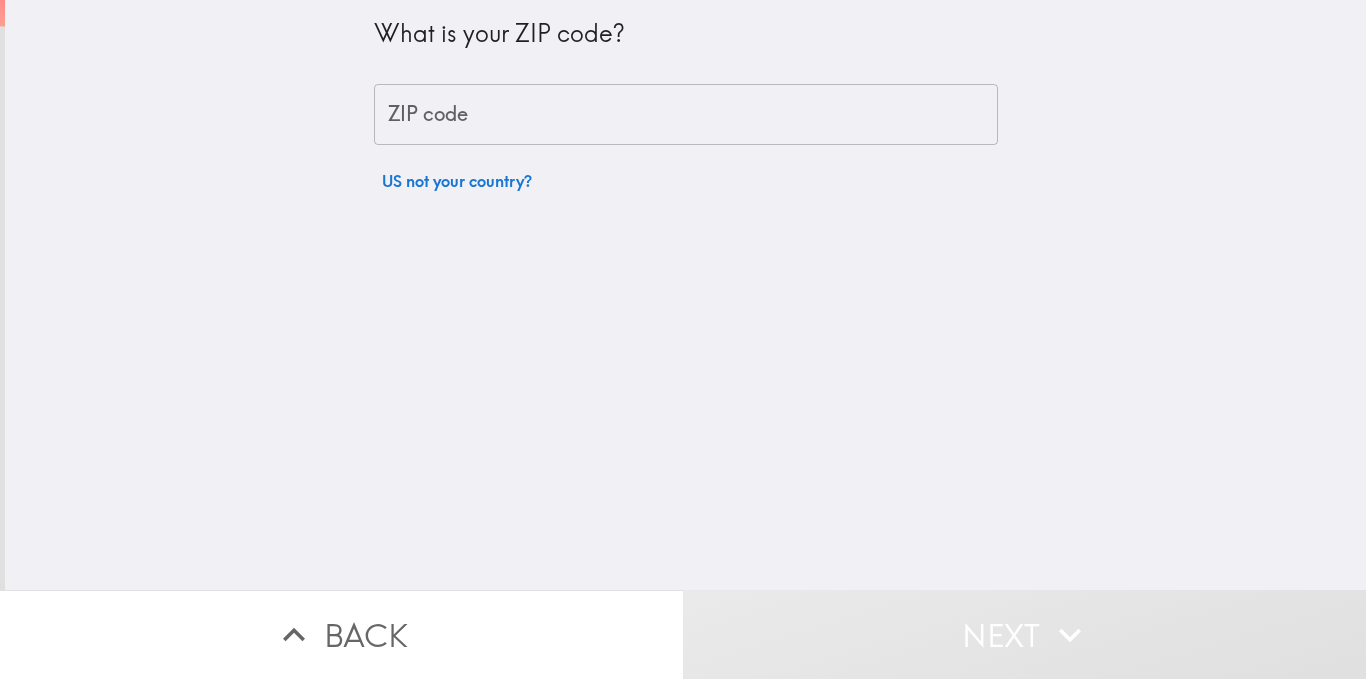 click on "ZIP code" at bounding box center (686, 115) 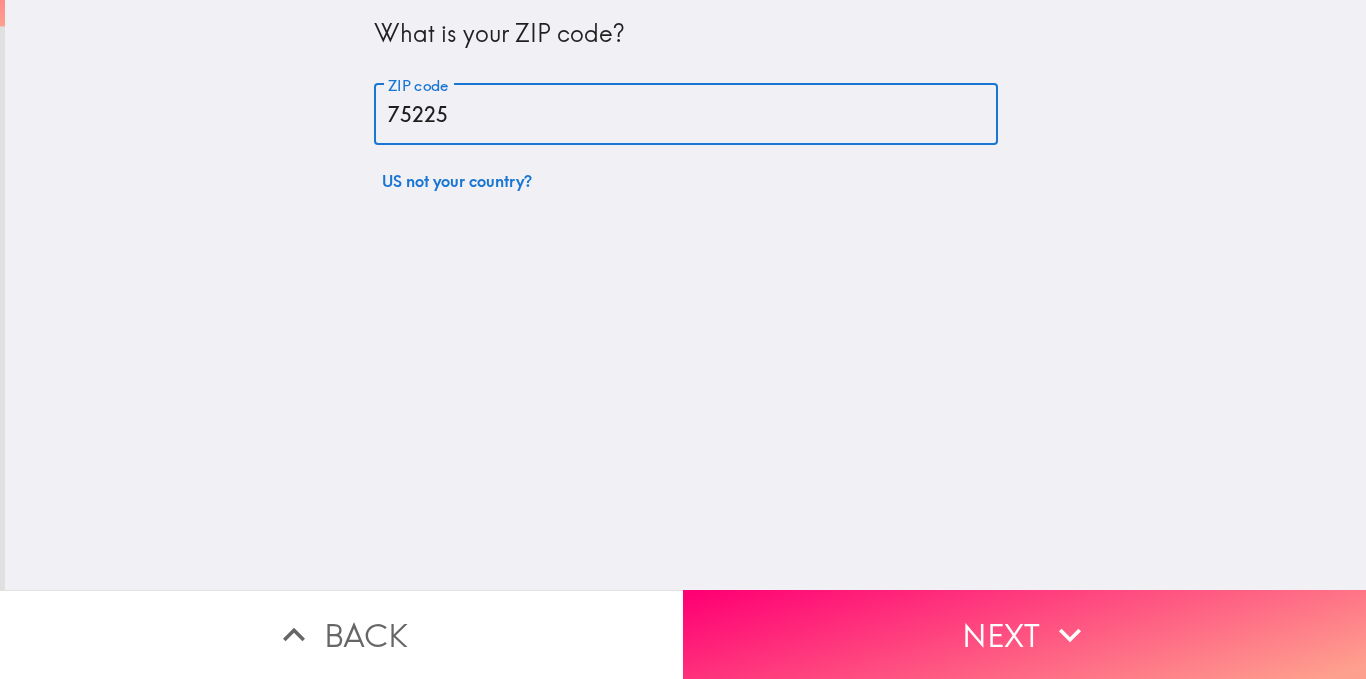 type on "75225" 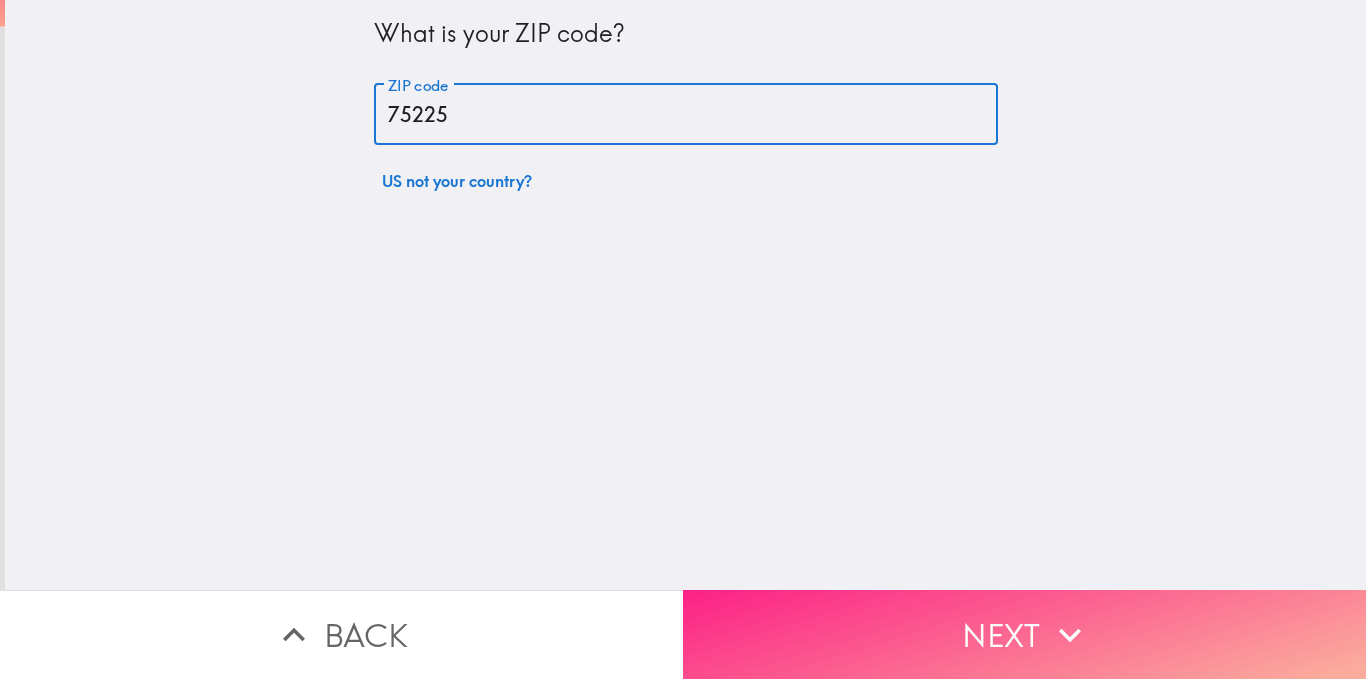 click on "Next" at bounding box center [1024, 634] 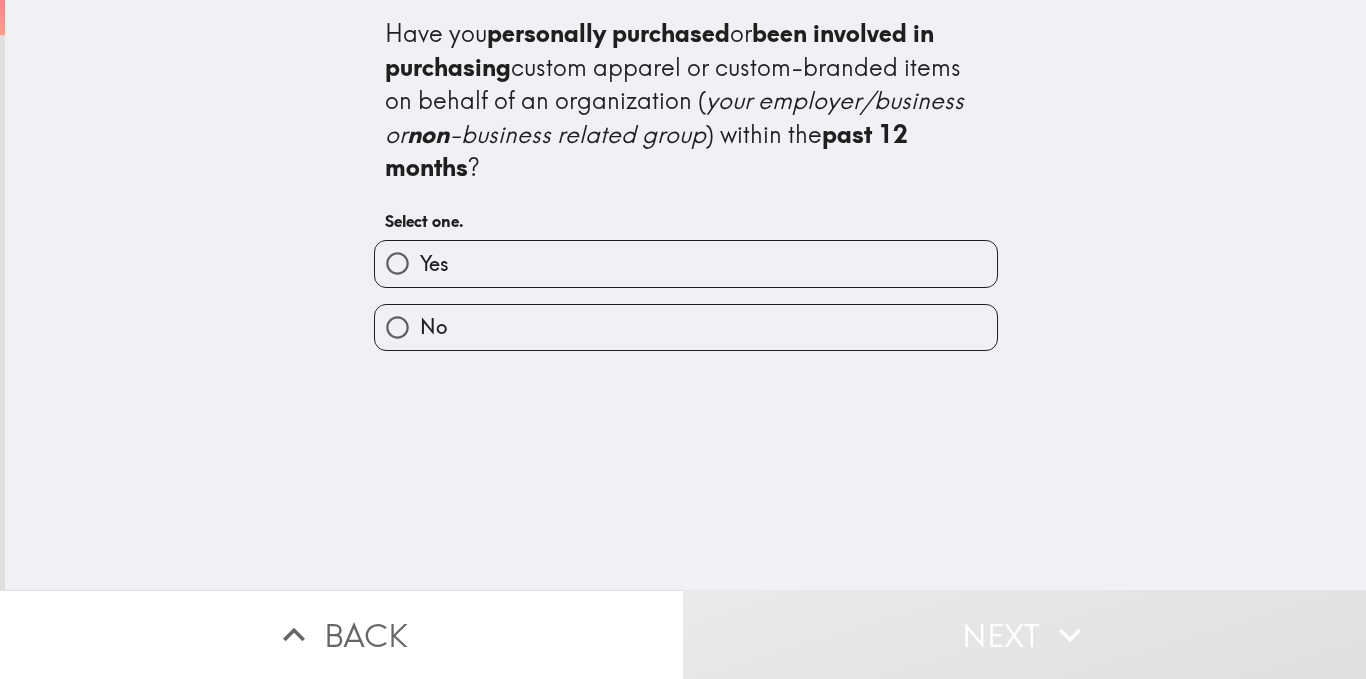 click on "Yes" at bounding box center (686, 263) 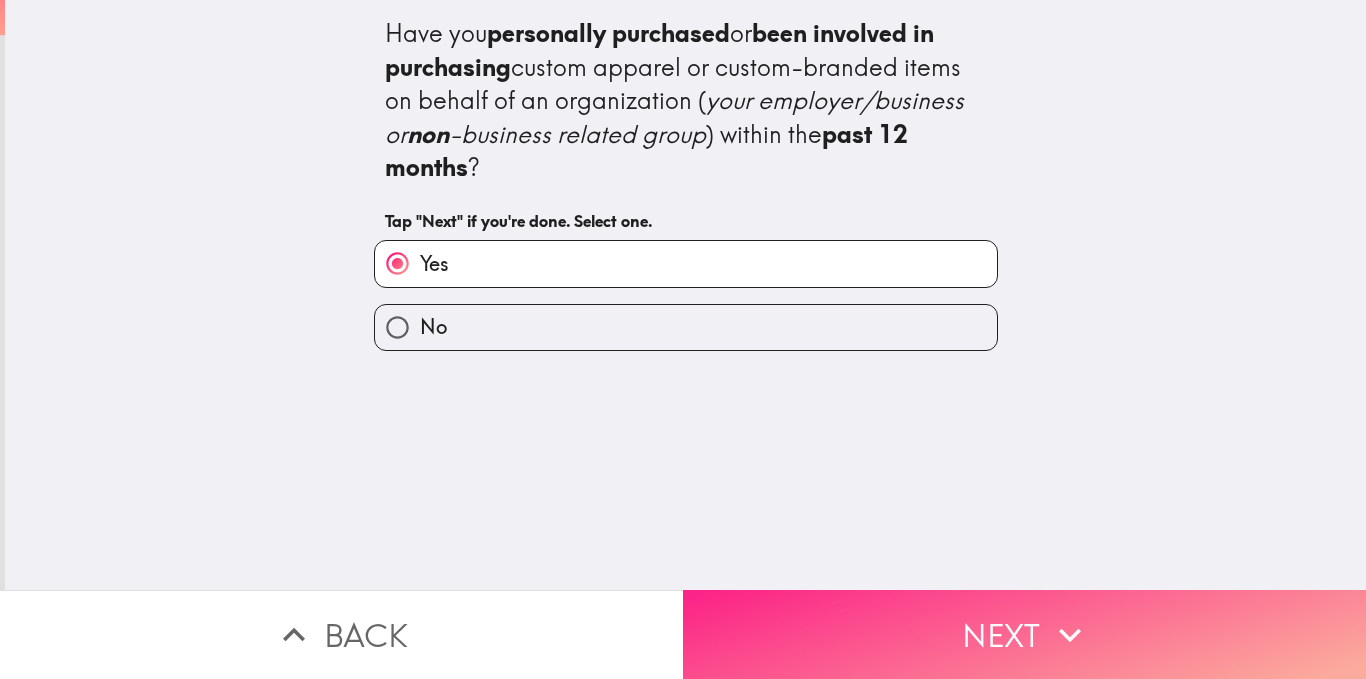 click on "Next" at bounding box center [1024, 634] 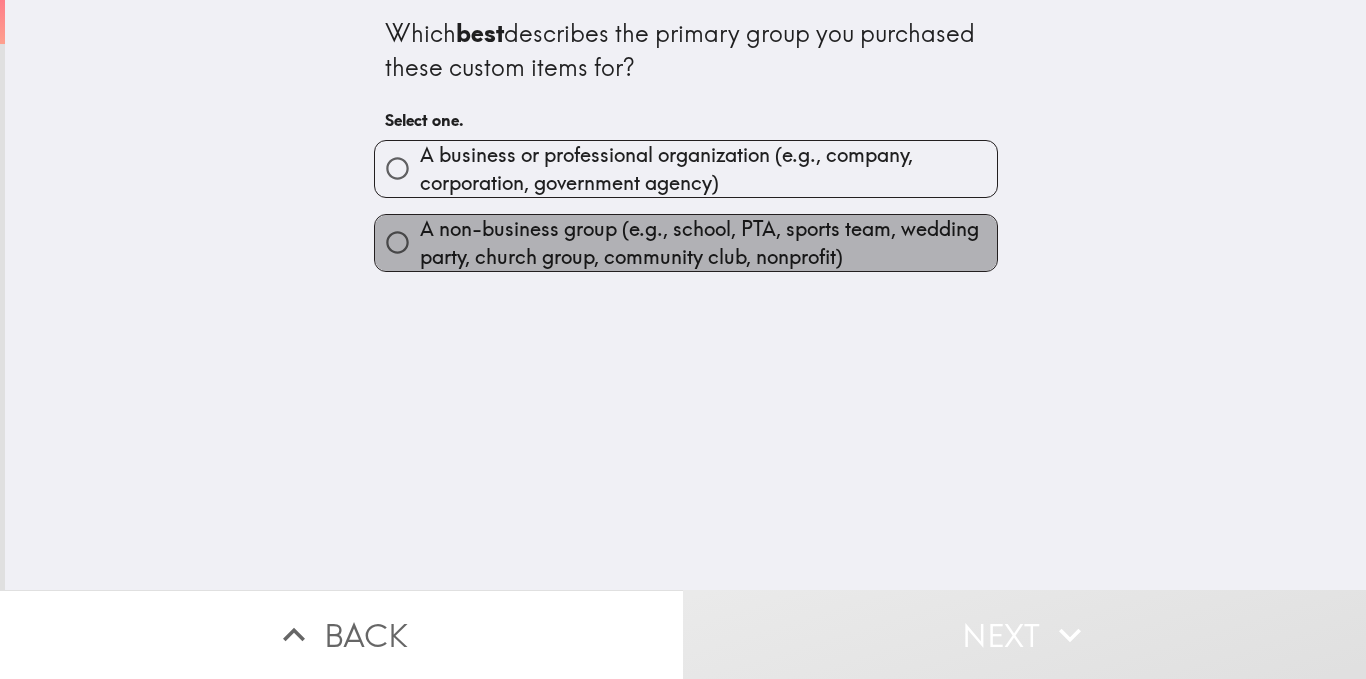 click on "A non-business group (e.g., school, PTA, sports team, wedding party, church group, community club, nonprofit)" at bounding box center [708, 243] 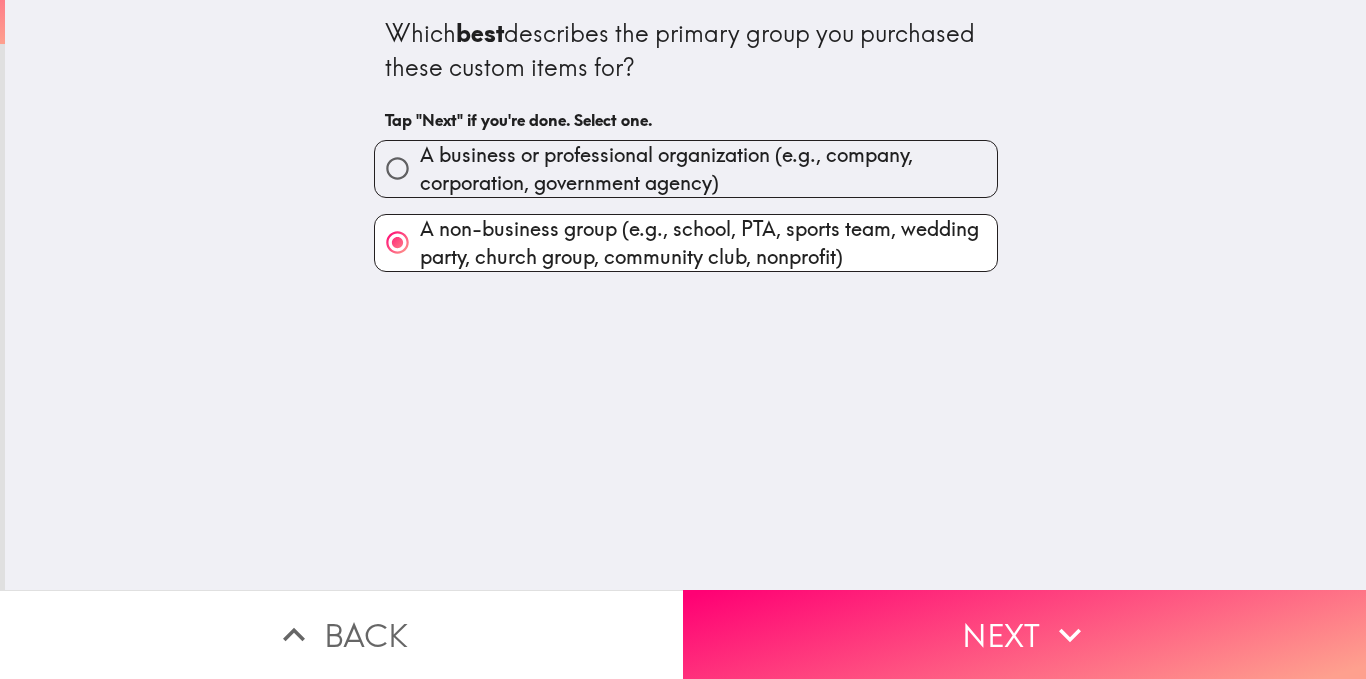 click on "A business or professional organization (e.g., company, corporation, government agency)" at bounding box center [708, 169] 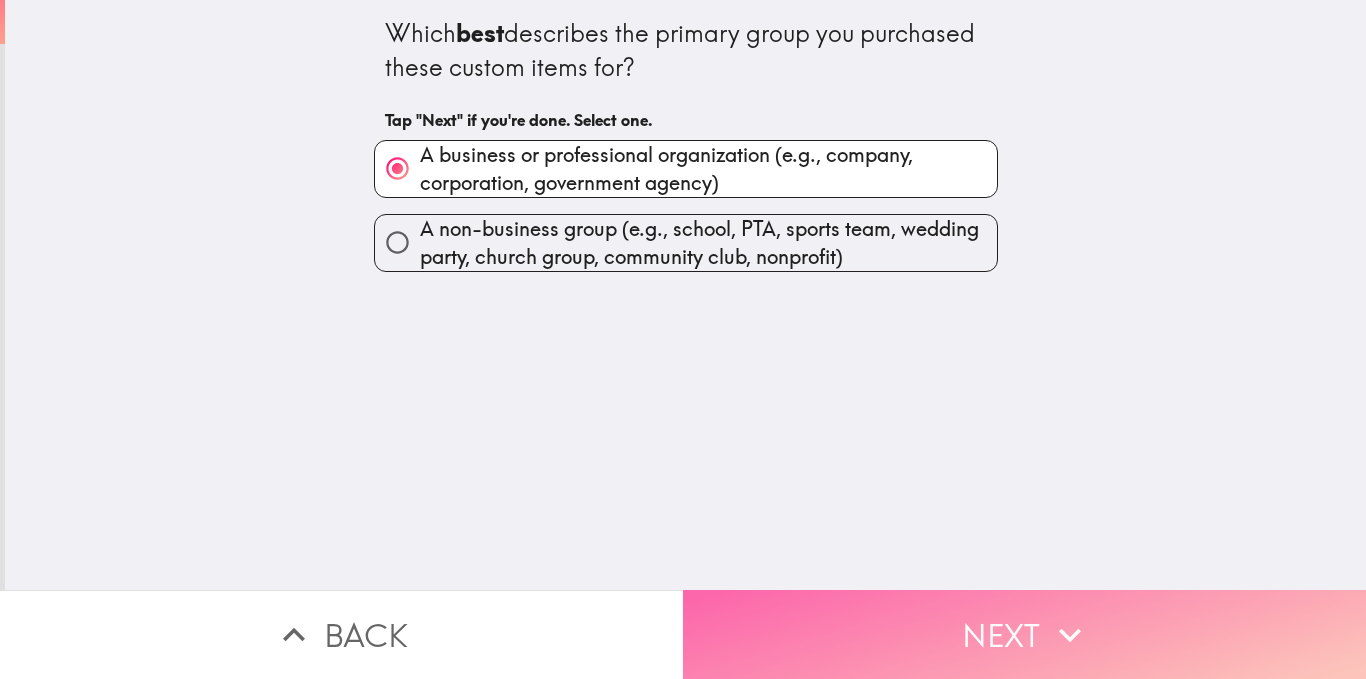 click on "Next" at bounding box center [1024, 634] 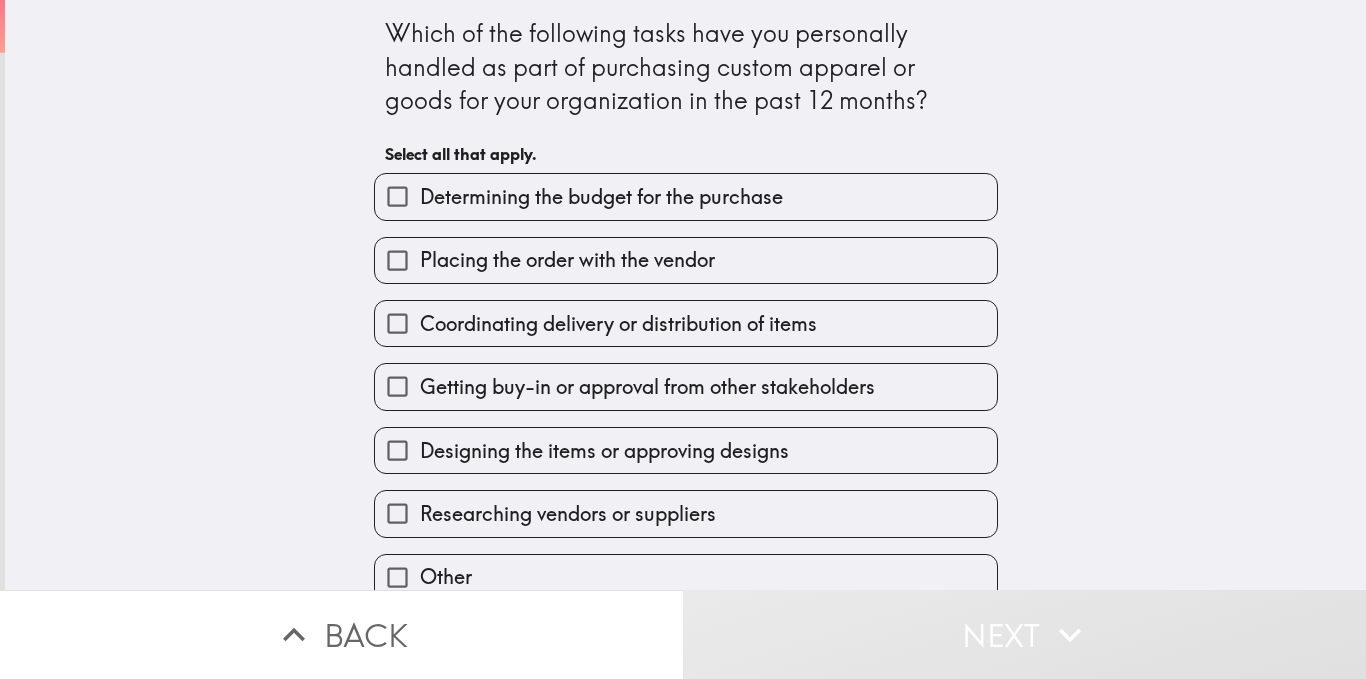 click on "Determining the budget for the purchase" at bounding box center (686, 196) 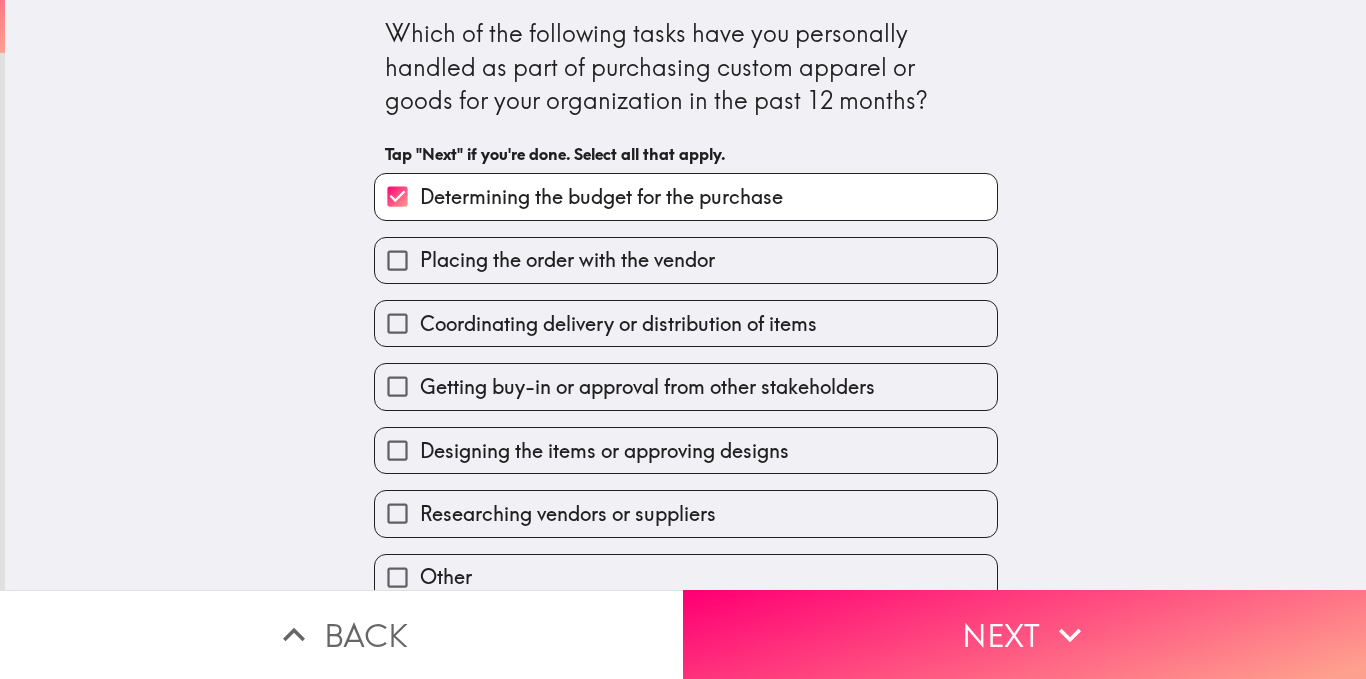 click on "Placing the order with the vendor" at bounding box center [567, 260] 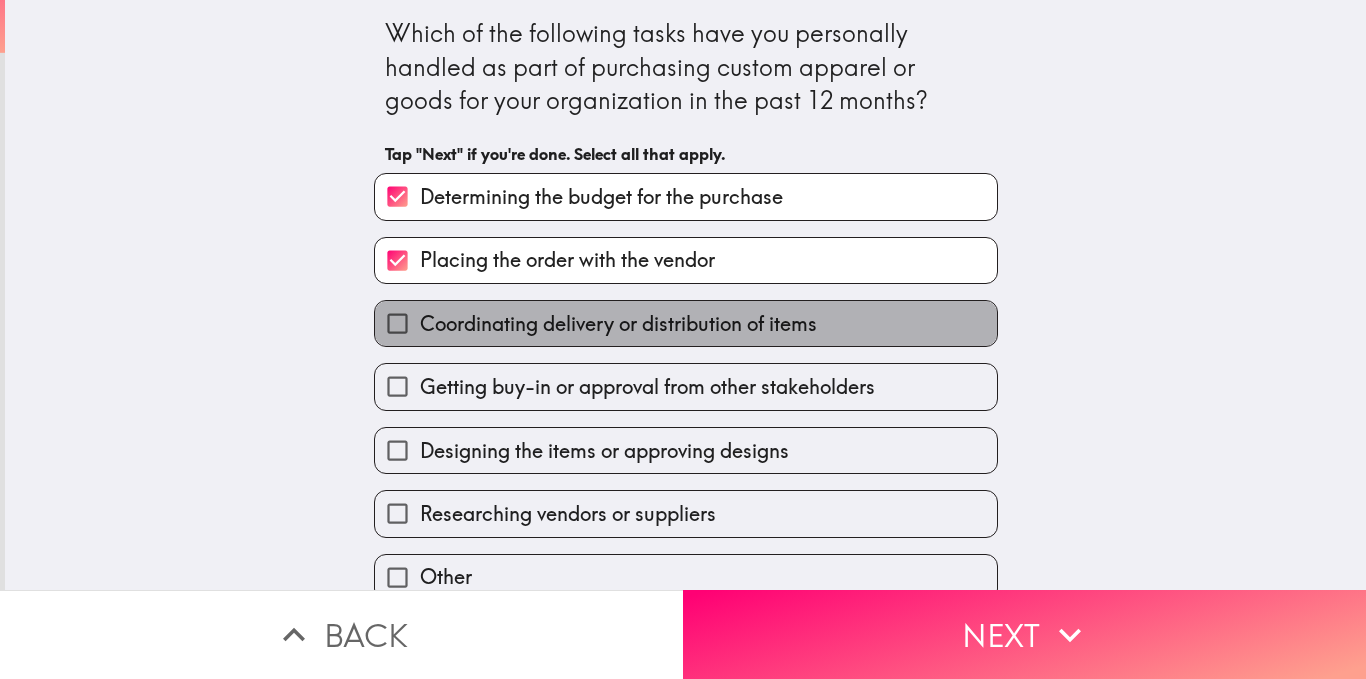 click on "Coordinating delivery or distribution of items" at bounding box center (618, 324) 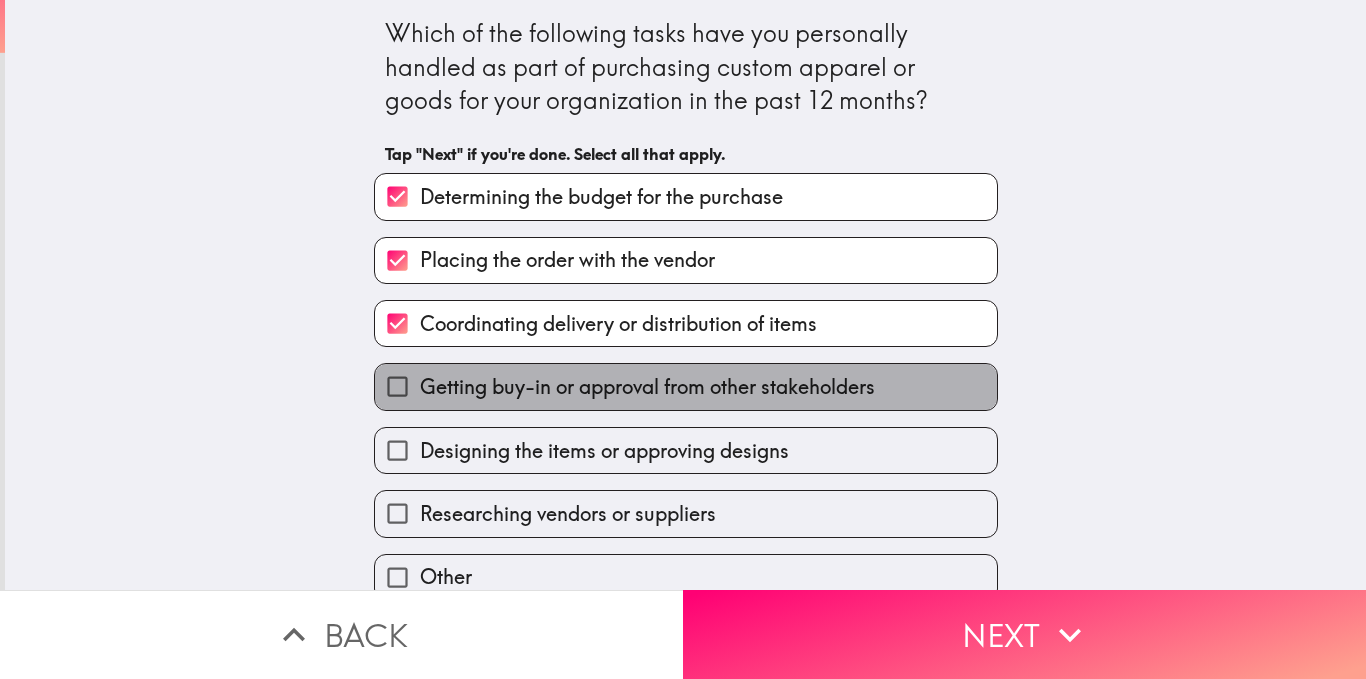 click on "Getting buy-in or approval from other stakeholders" at bounding box center [647, 387] 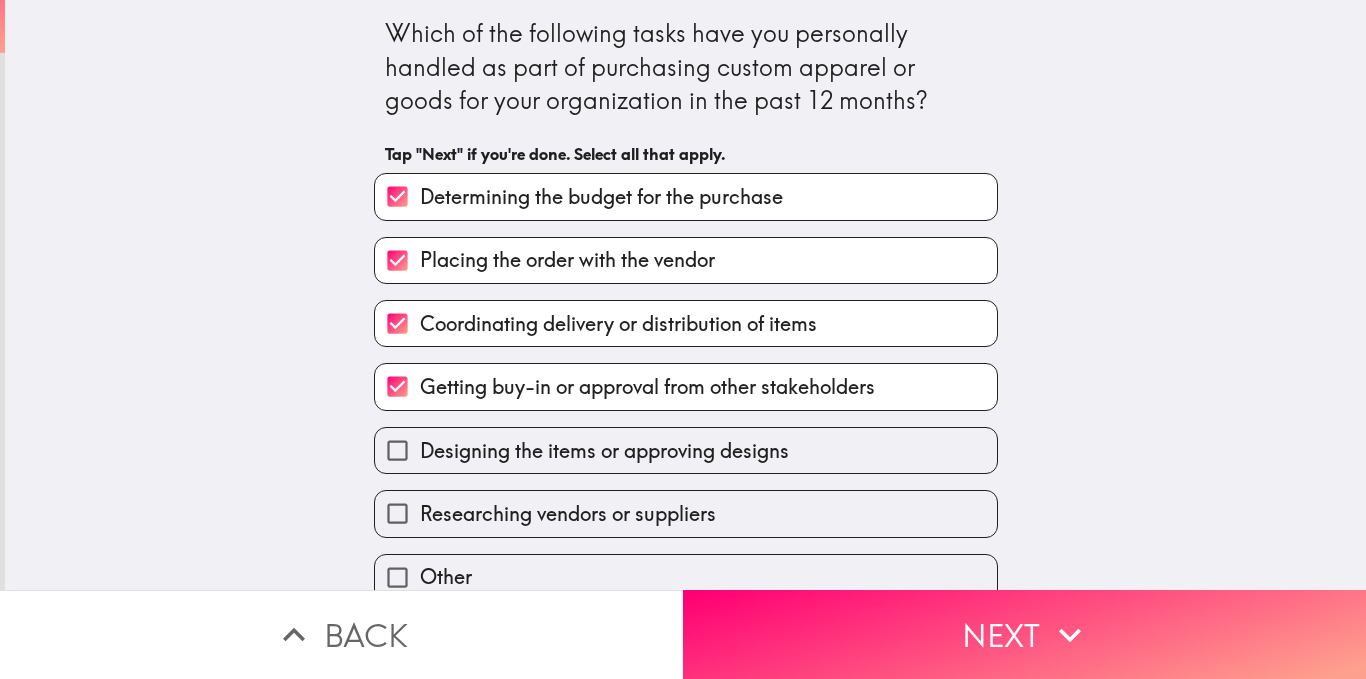 click on "Designing the items or approving designs" at bounding box center (686, 450) 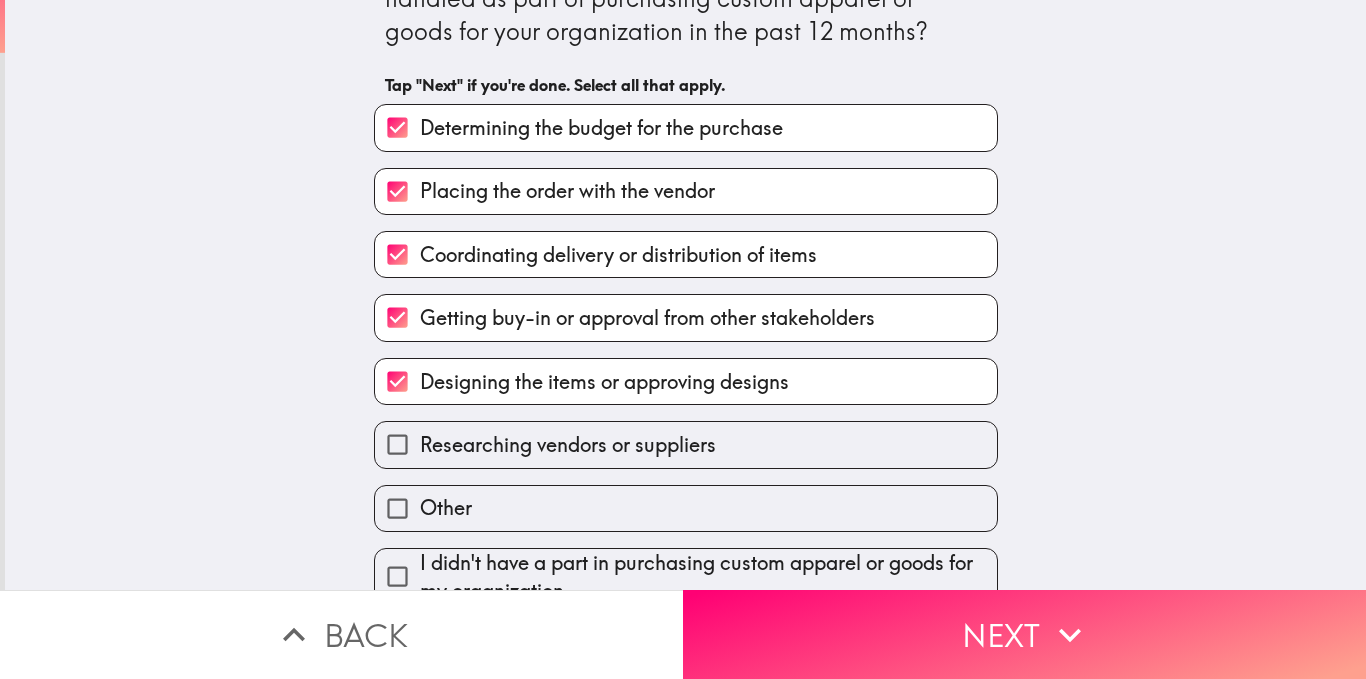 scroll, scrollTop: 102, scrollLeft: 0, axis: vertical 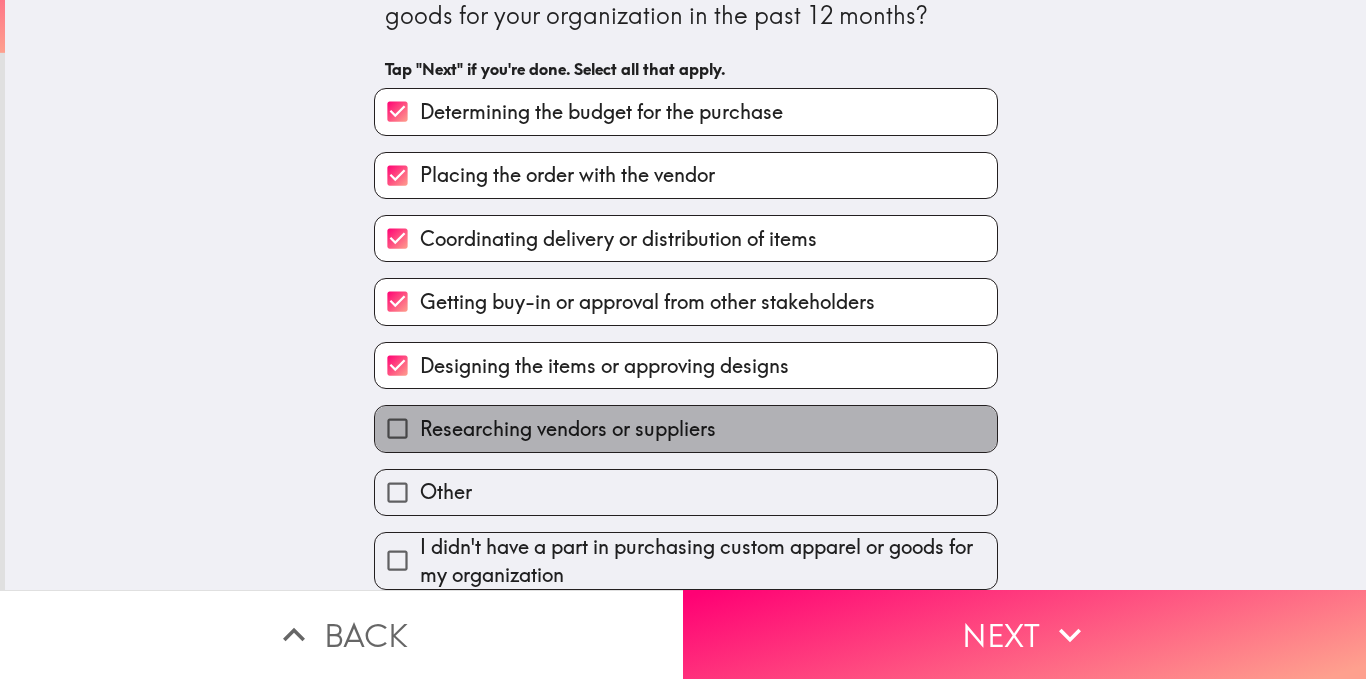 click on "Researching vendors or suppliers" at bounding box center [568, 429] 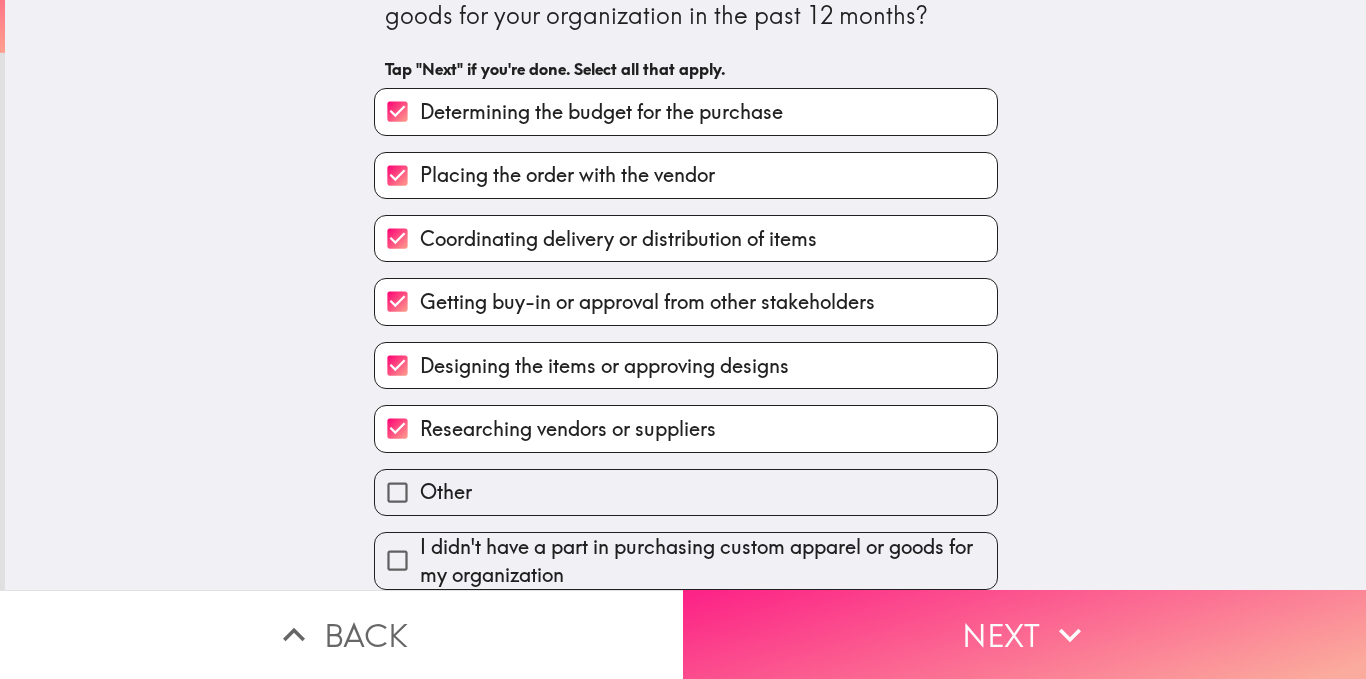 click on "Next" at bounding box center (1024, 634) 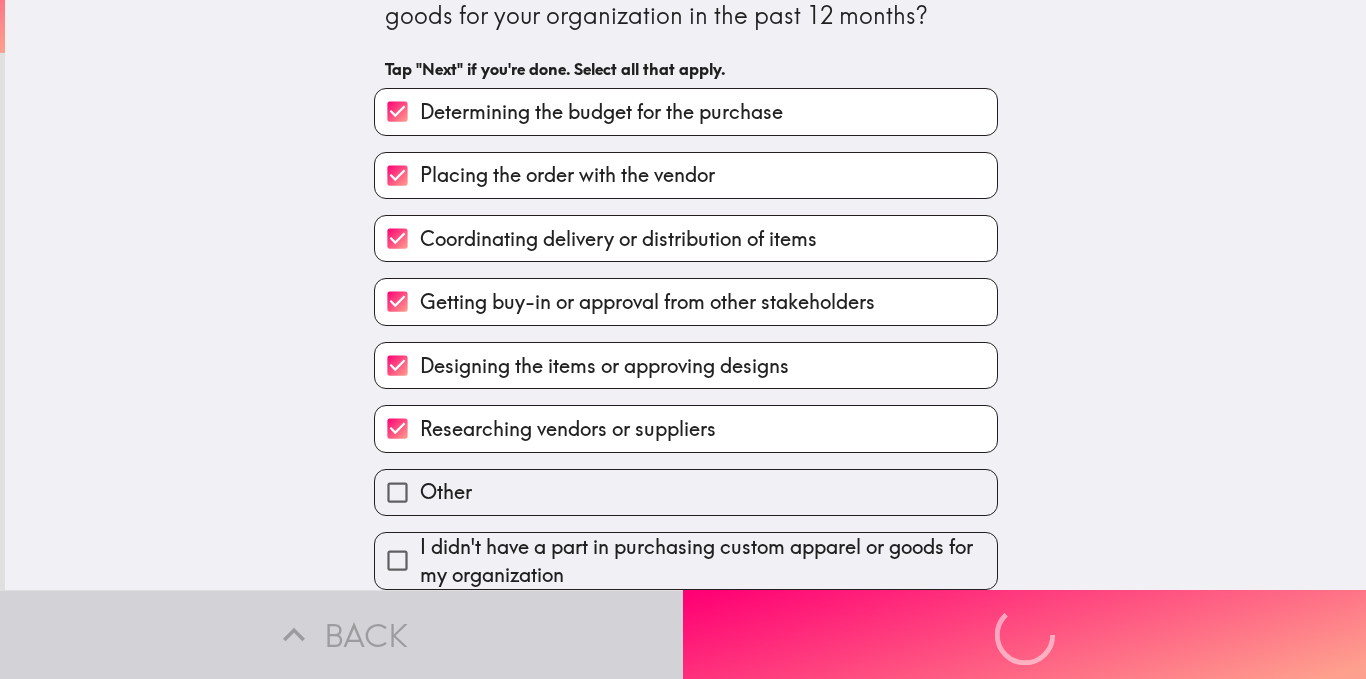 scroll, scrollTop: 0, scrollLeft: 0, axis: both 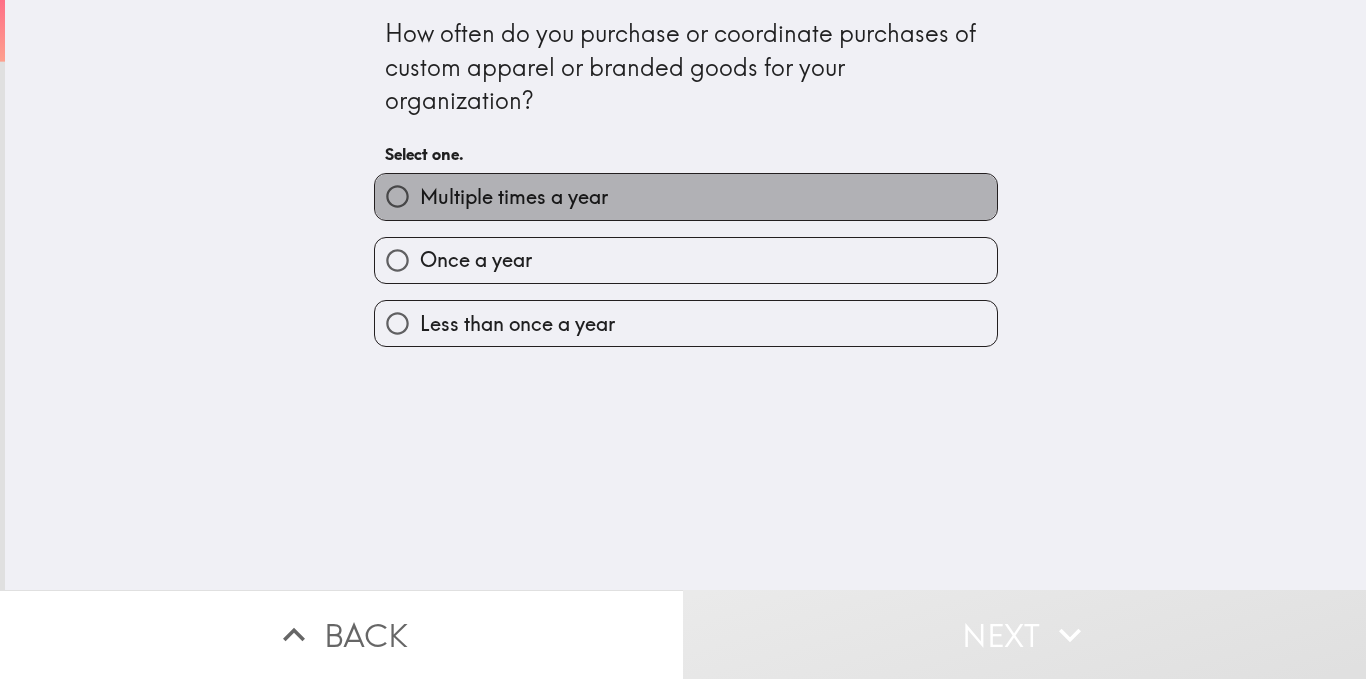 click on "Multiple times a year" at bounding box center (514, 197) 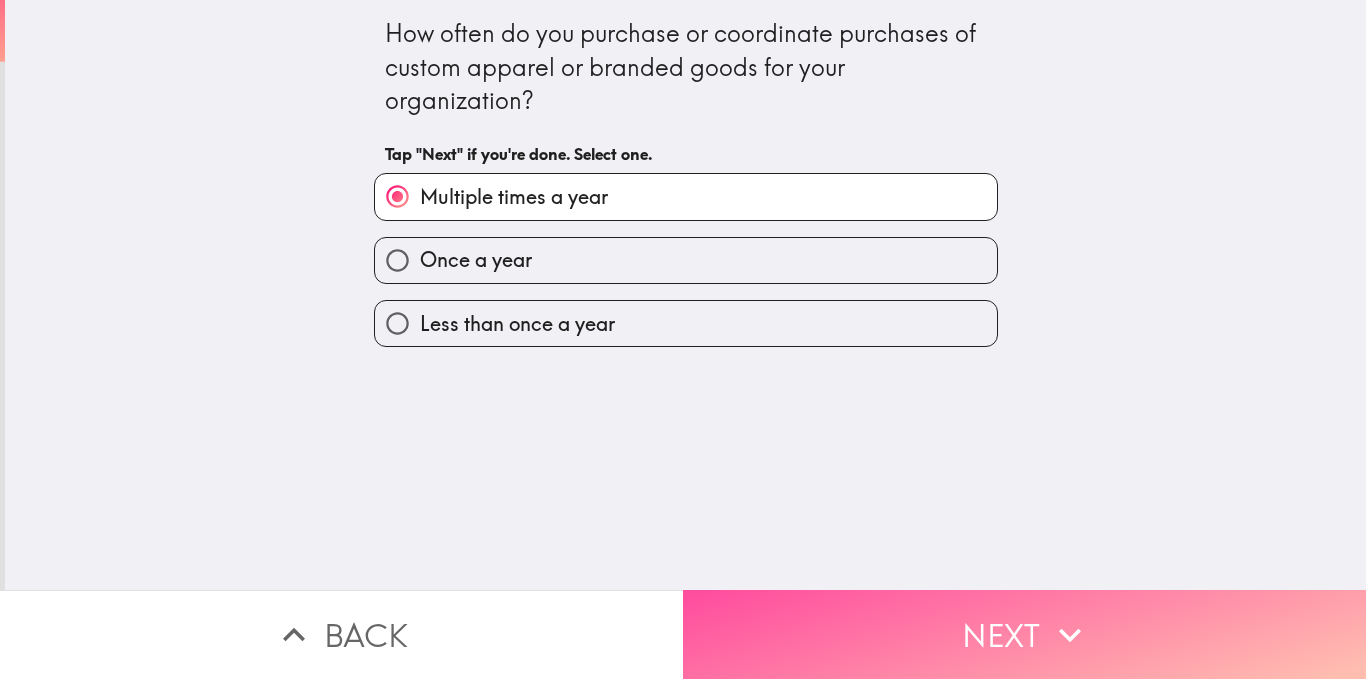click on "Next" at bounding box center [1024, 634] 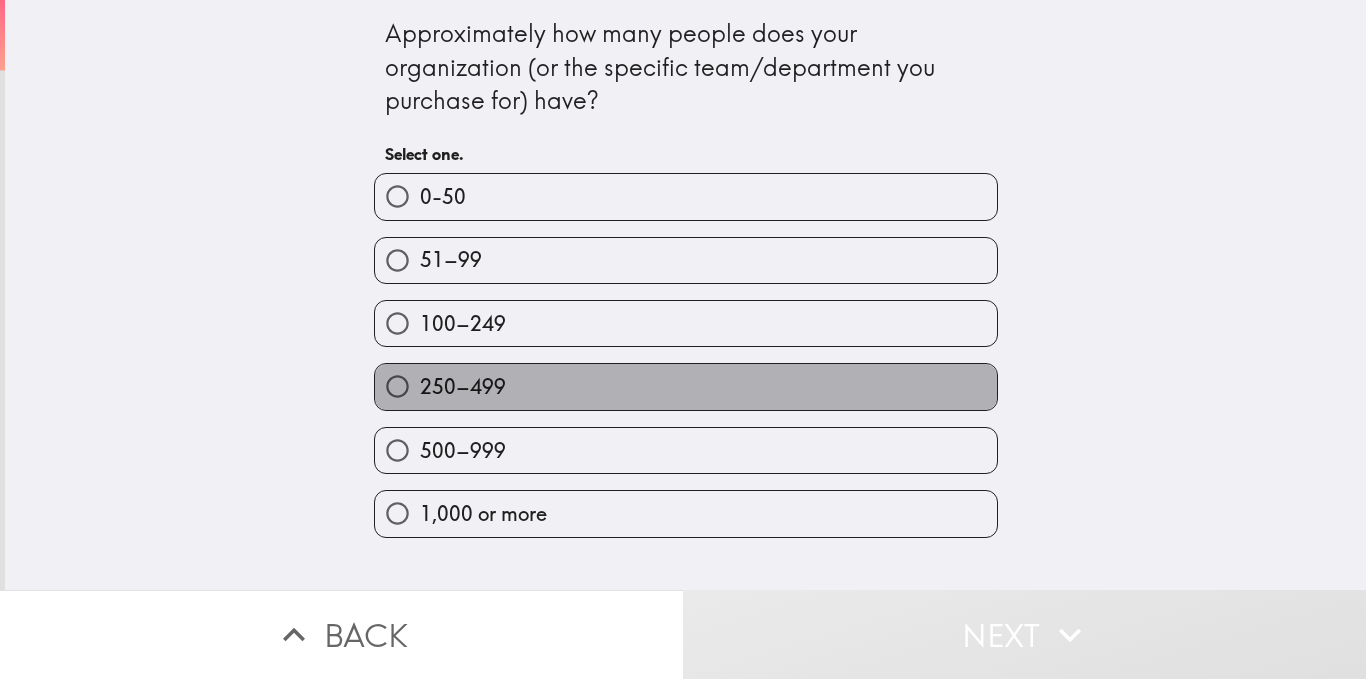 click on "250–499" at bounding box center [686, 386] 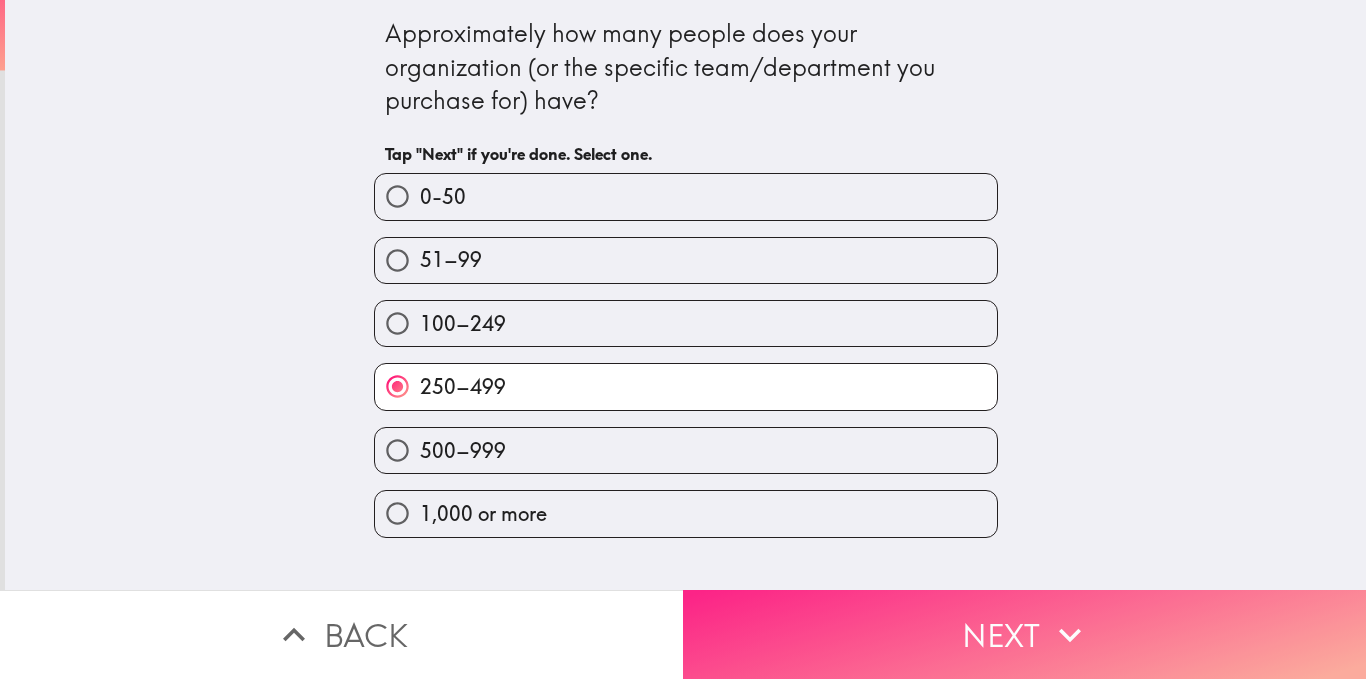 click on "Next" at bounding box center [1024, 634] 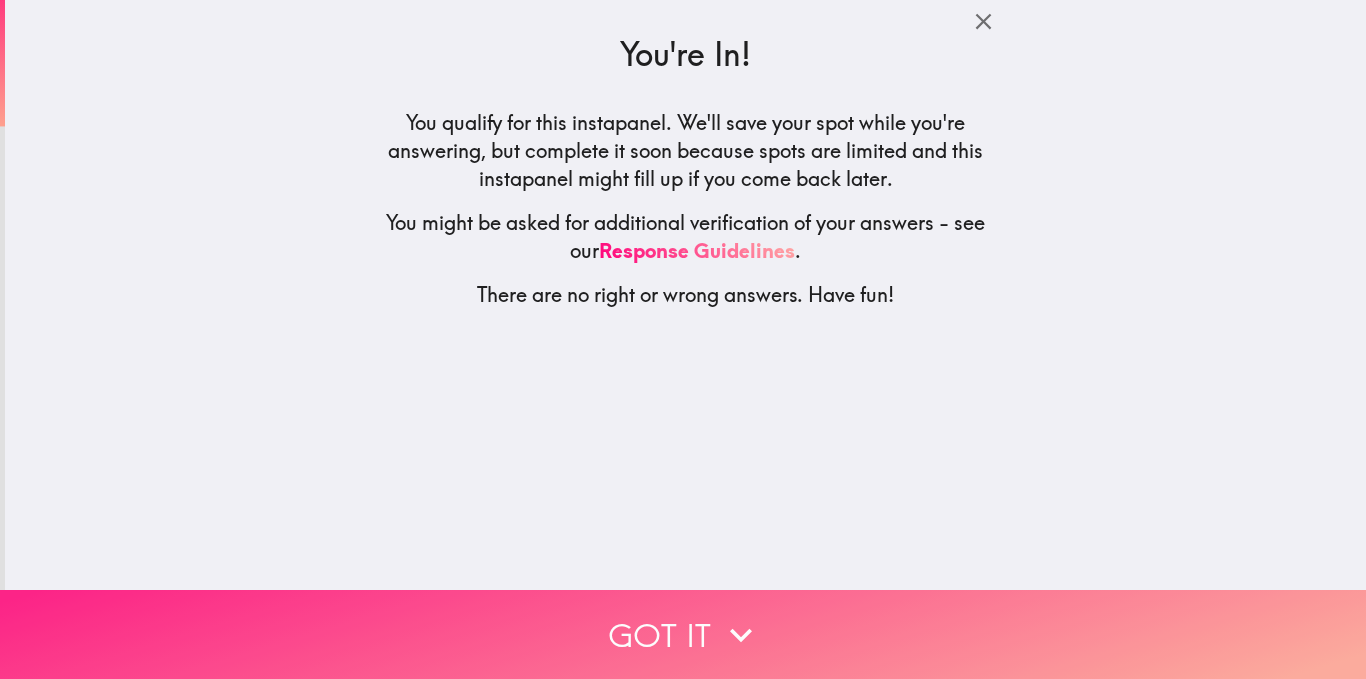 click on "Got it" at bounding box center [683, 634] 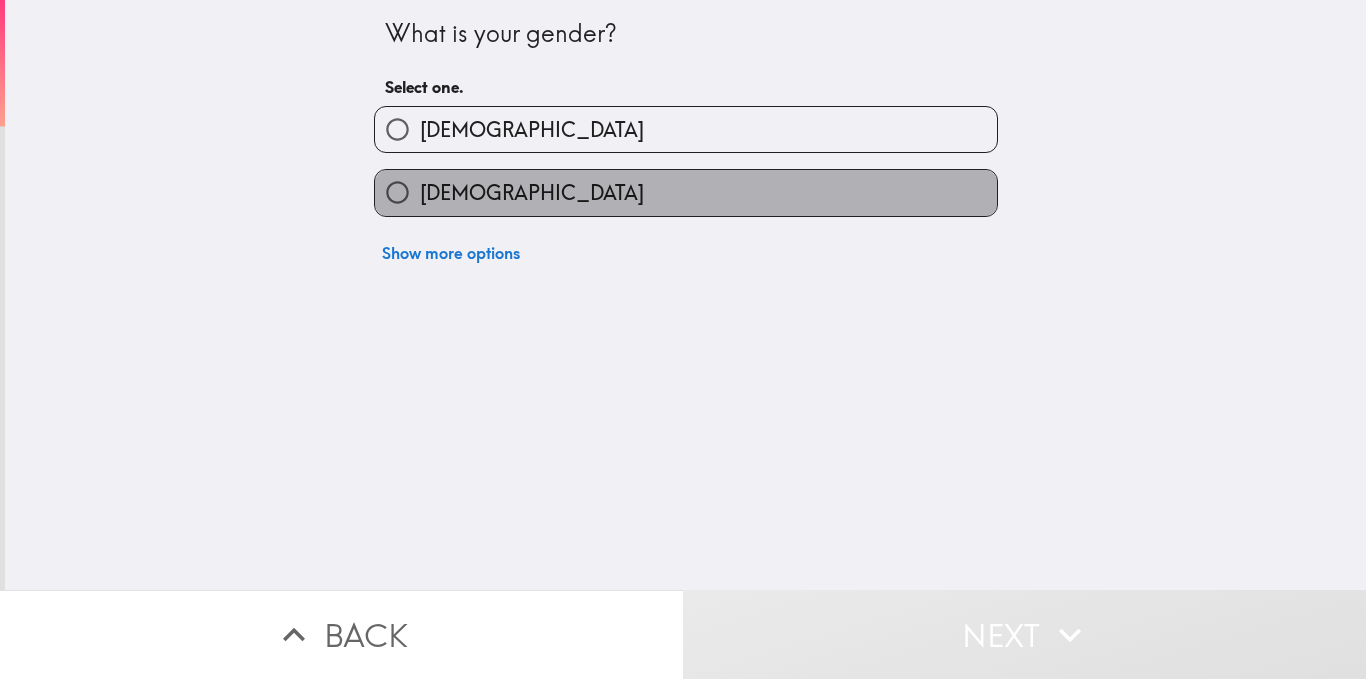 click on "[DEMOGRAPHIC_DATA]" at bounding box center (686, 192) 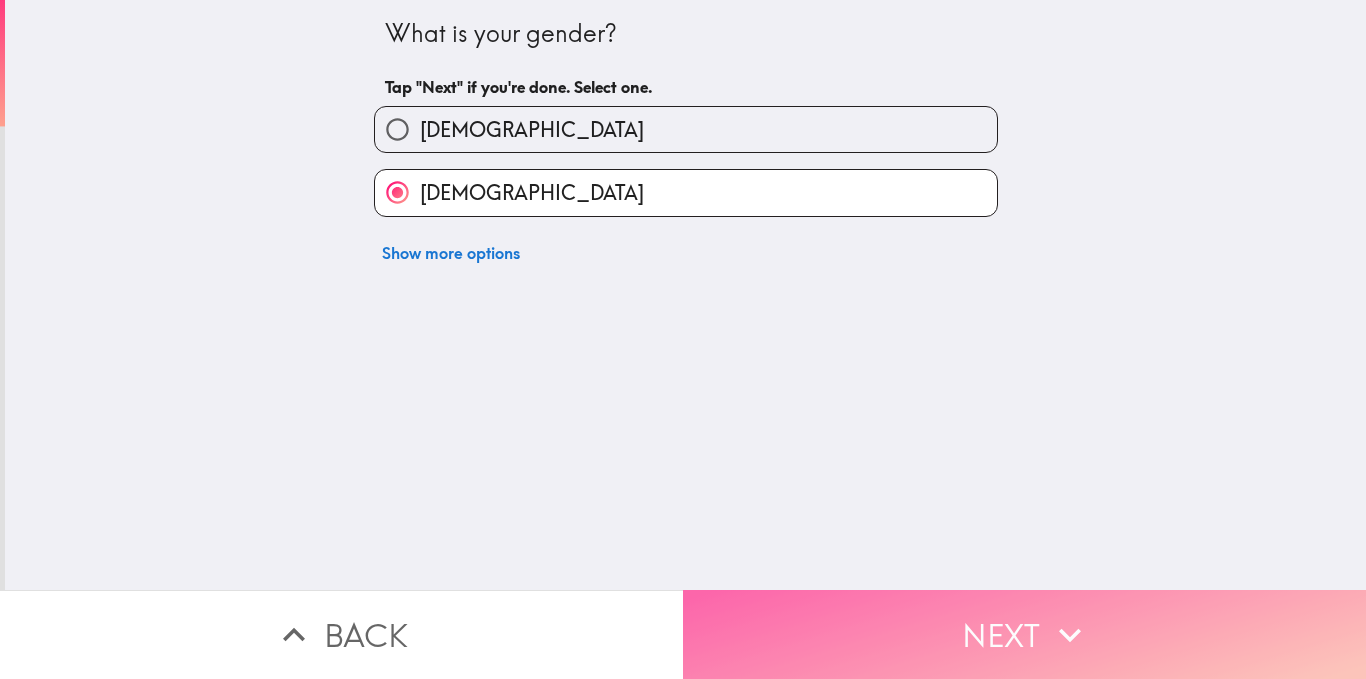click on "Next" at bounding box center (1024, 634) 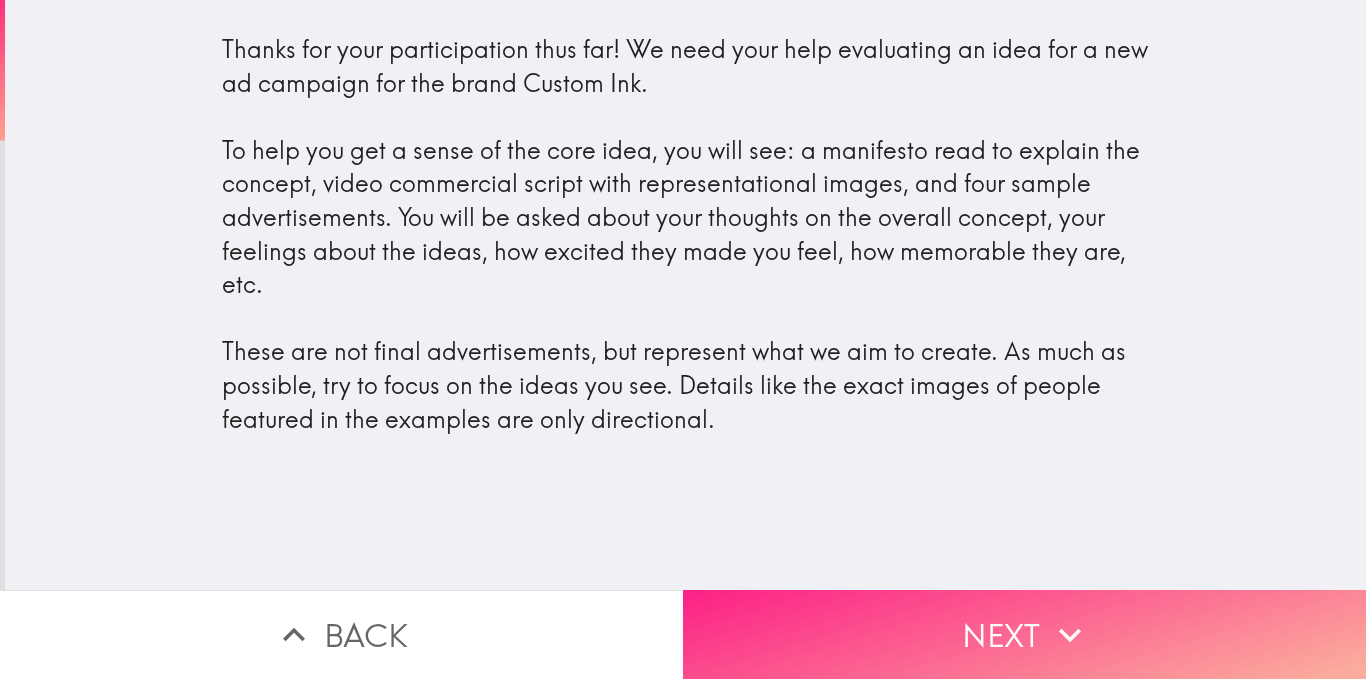 click on "Next" at bounding box center (1024, 634) 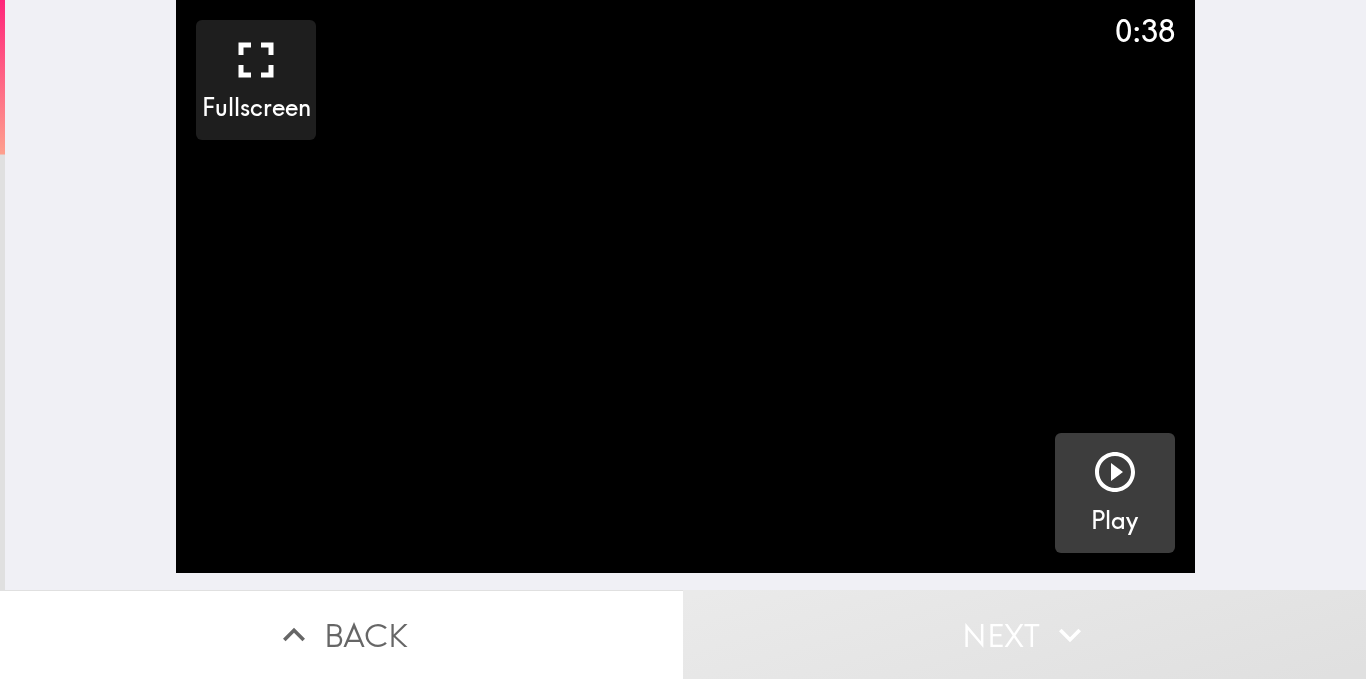 click 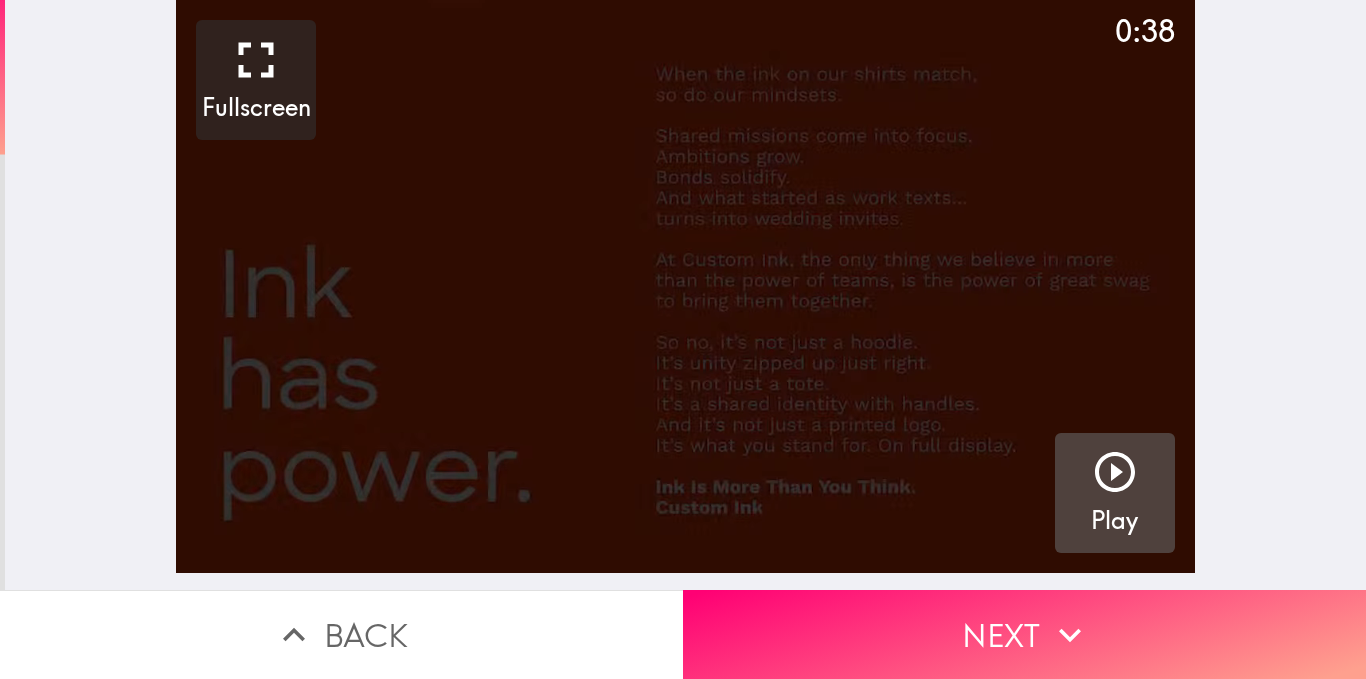 click on "Play" at bounding box center [1115, 493] 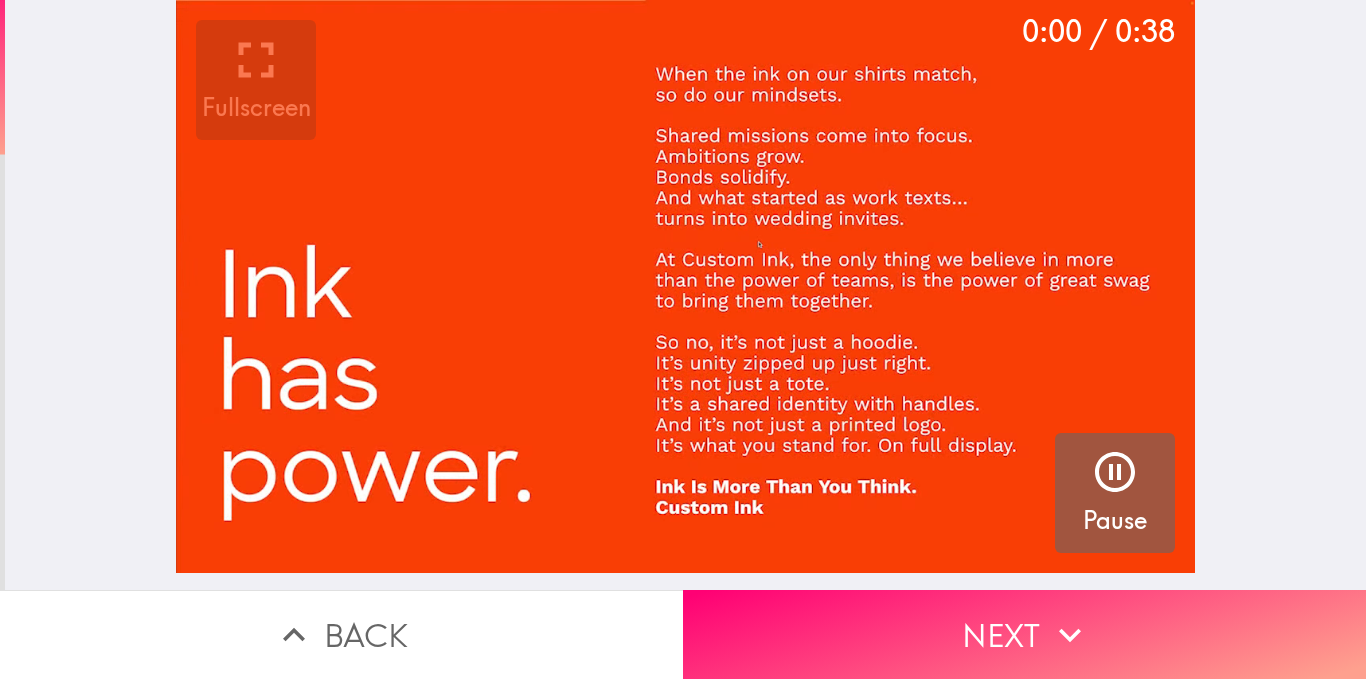 click on "Pause" at bounding box center (1115, 493) 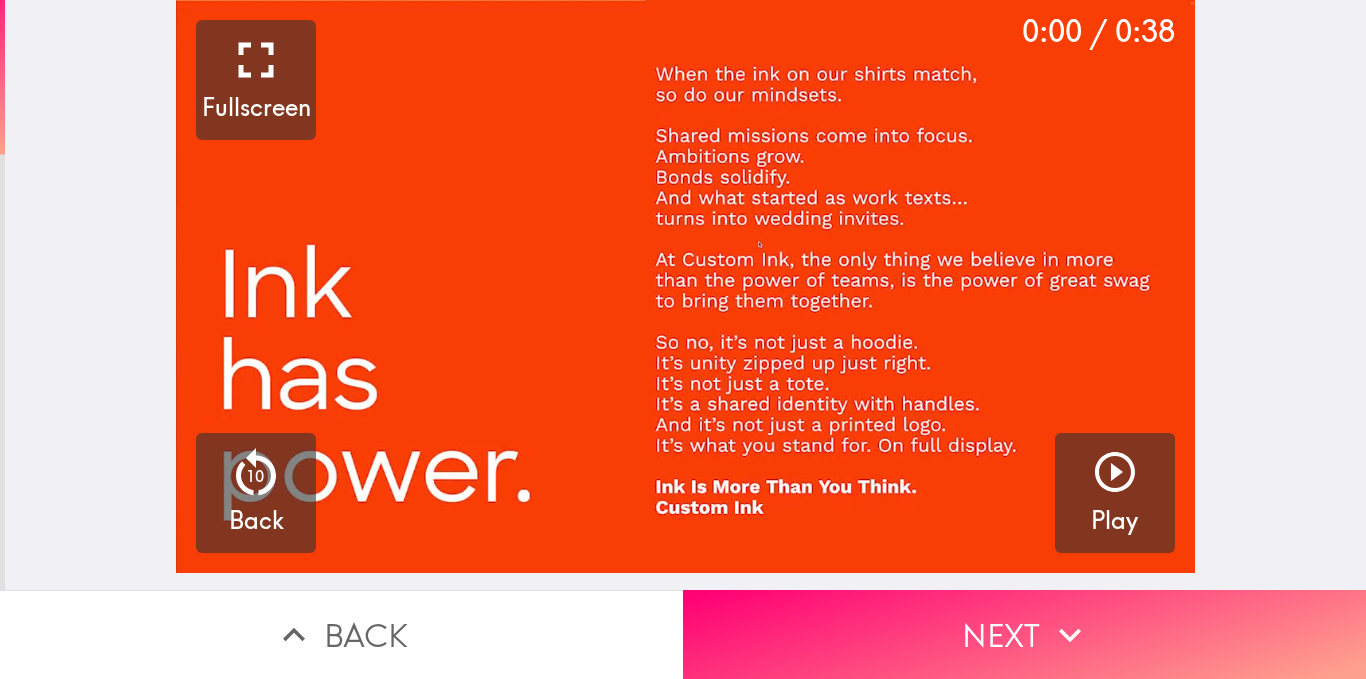 click 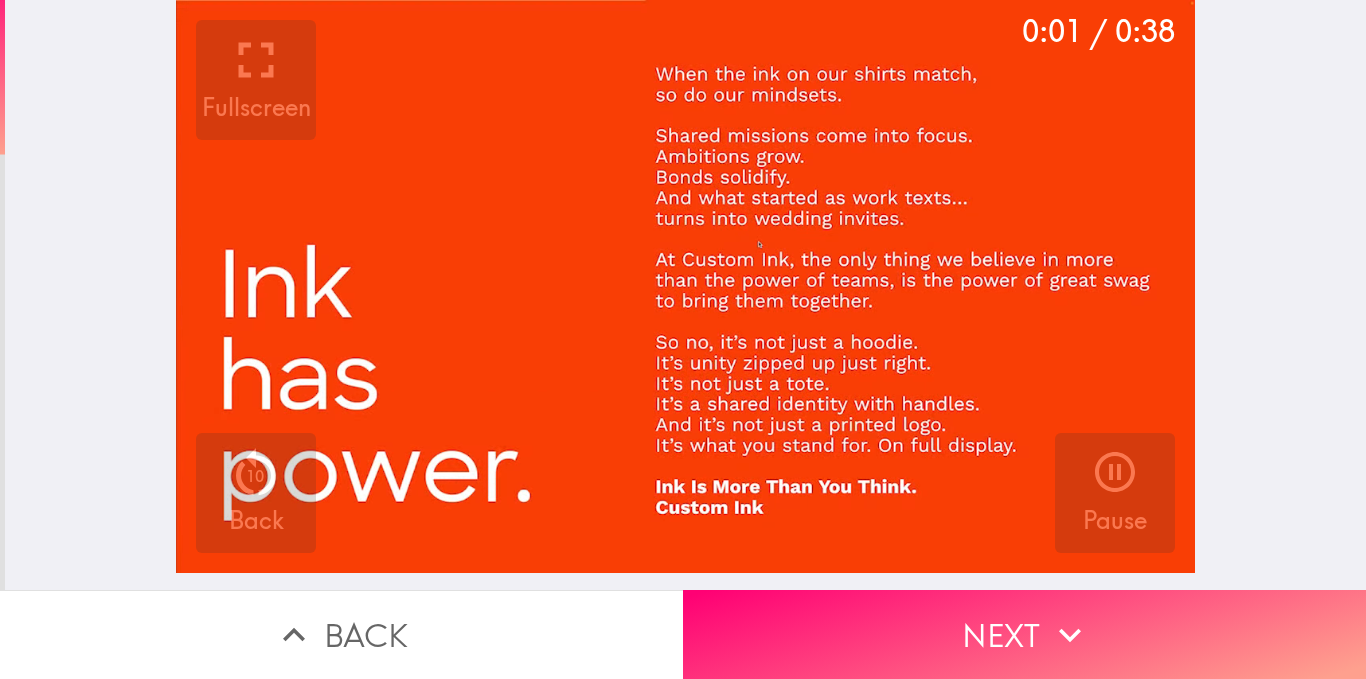 click 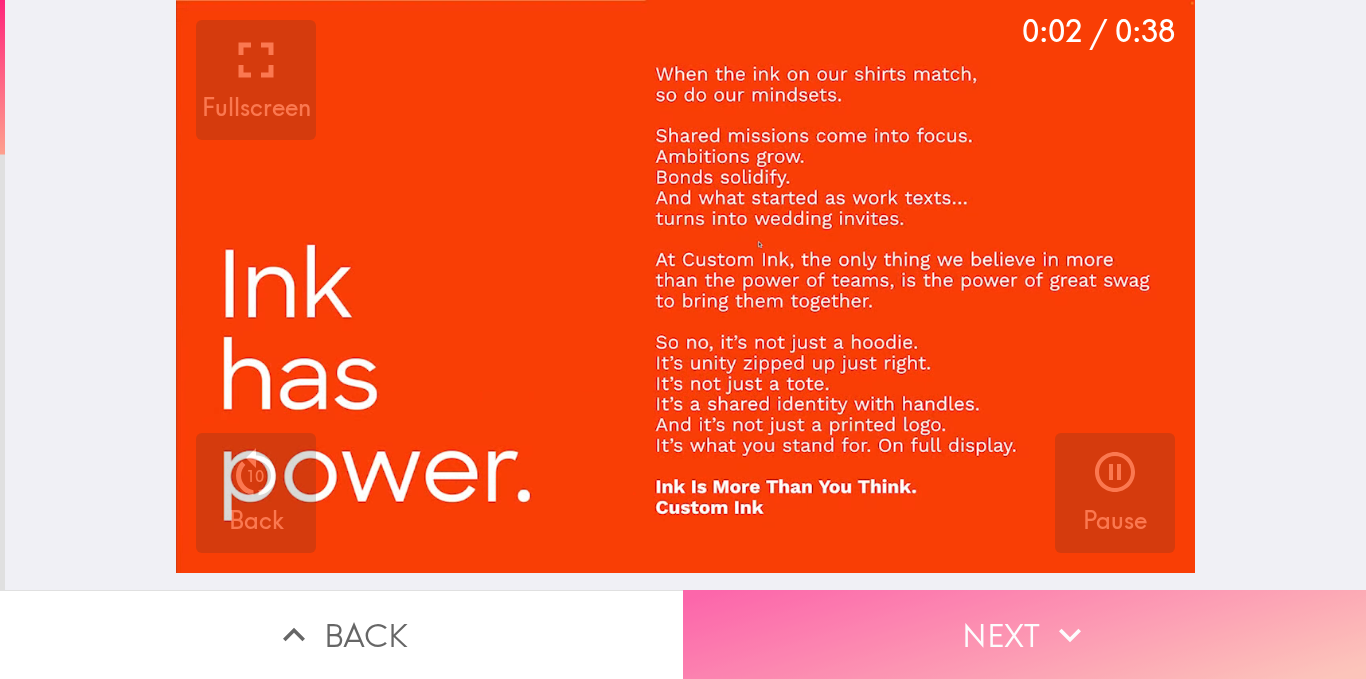 click on "Next" at bounding box center (1024, 634) 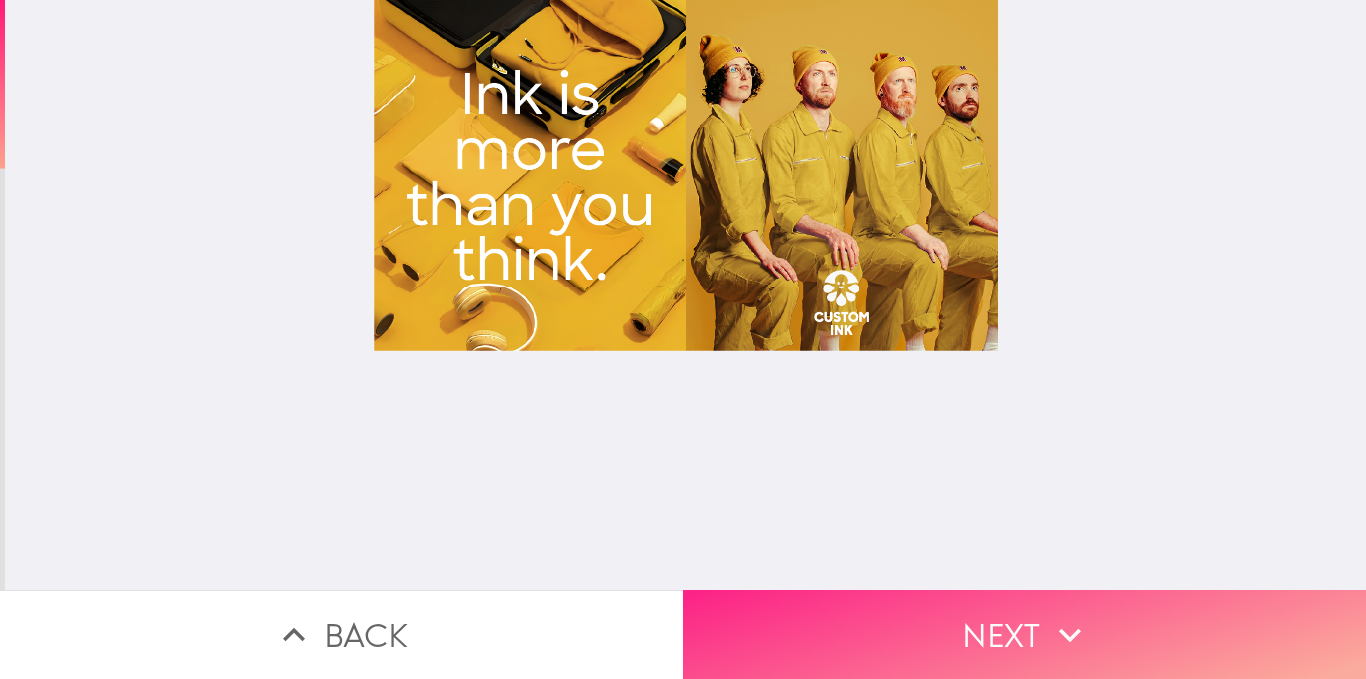 click on "Next" at bounding box center (1024, 634) 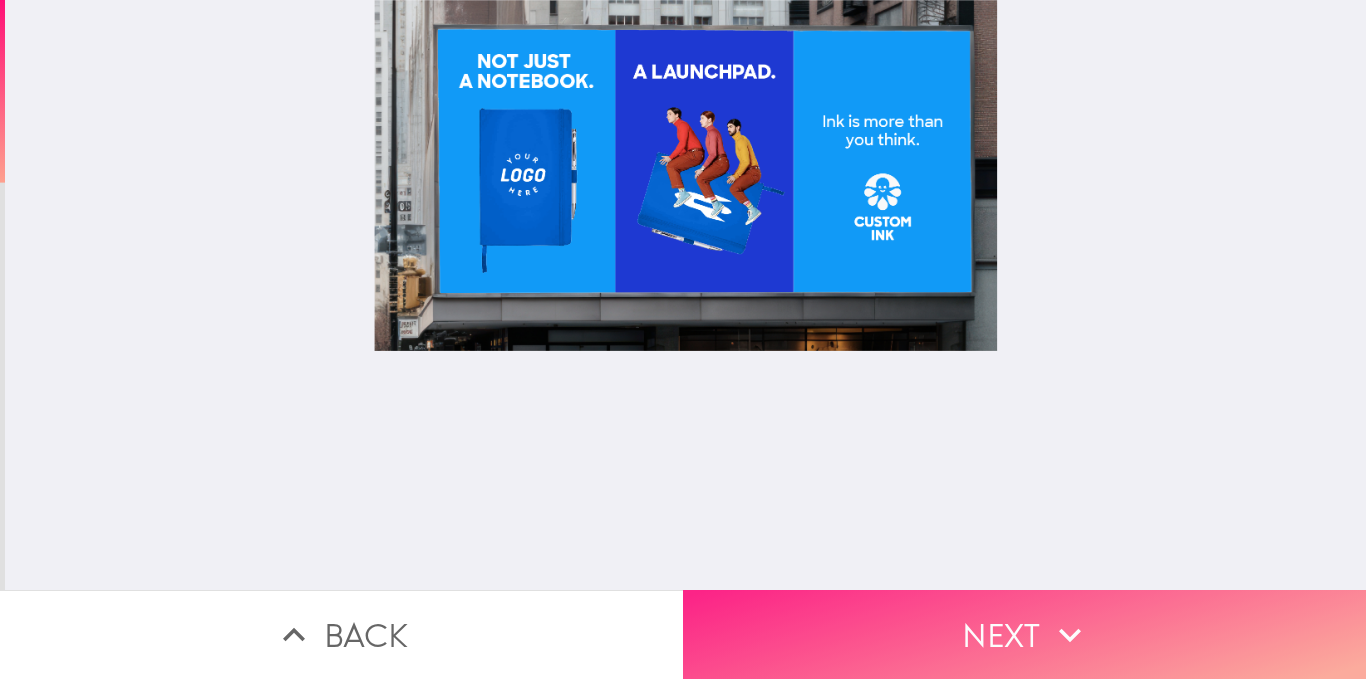click on "Next" at bounding box center [1024, 634] 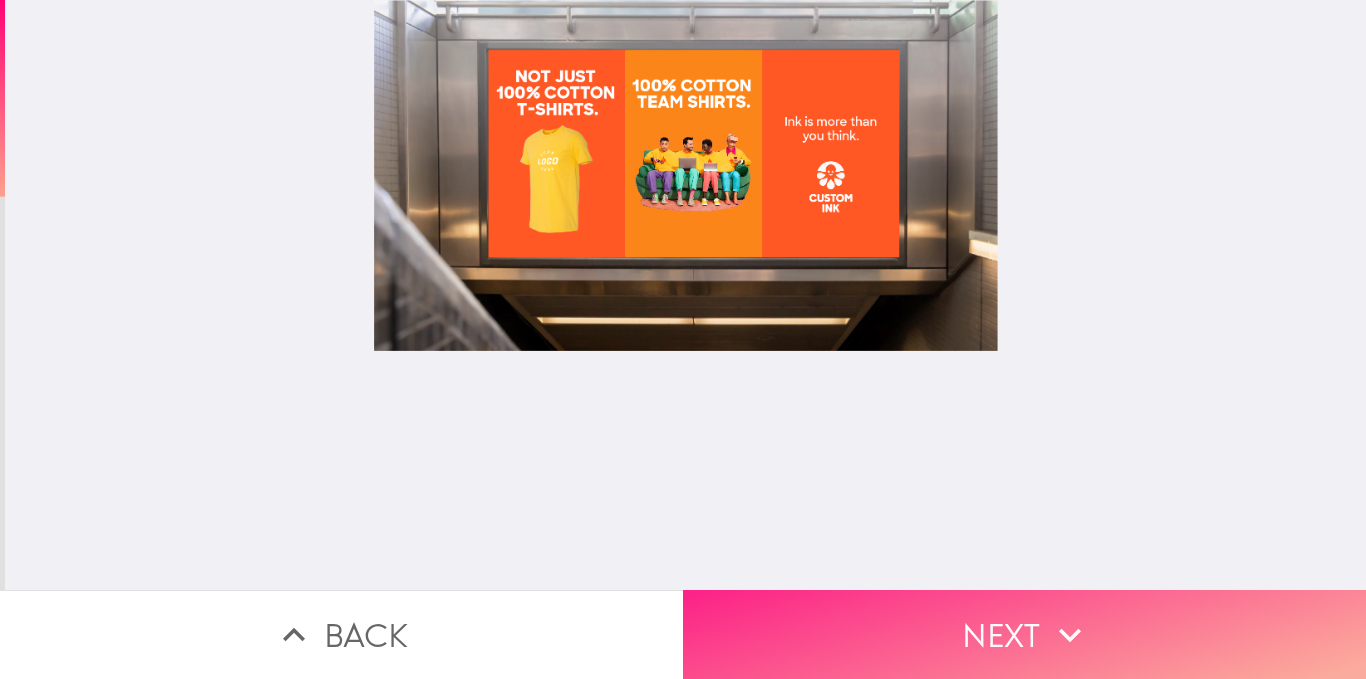 click on "Next" at bounding box center [1024, 634] 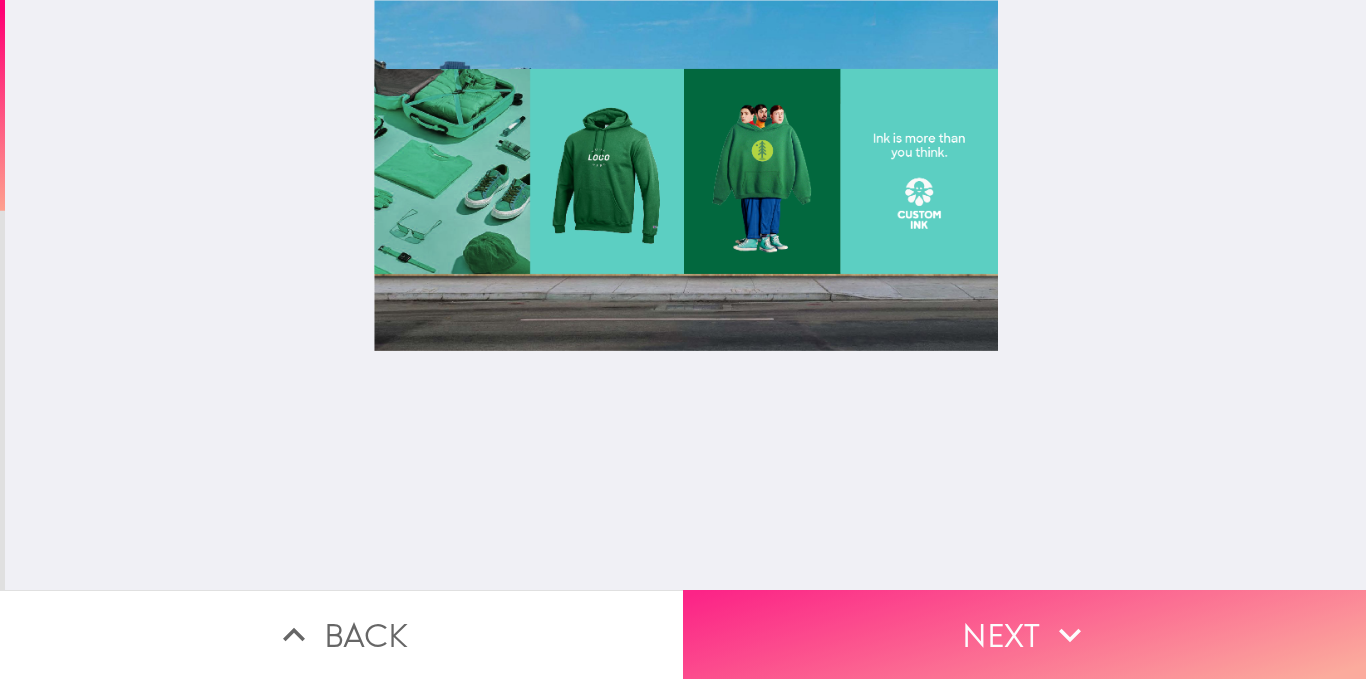 click on "Next" at bounding box center (1024, 634) 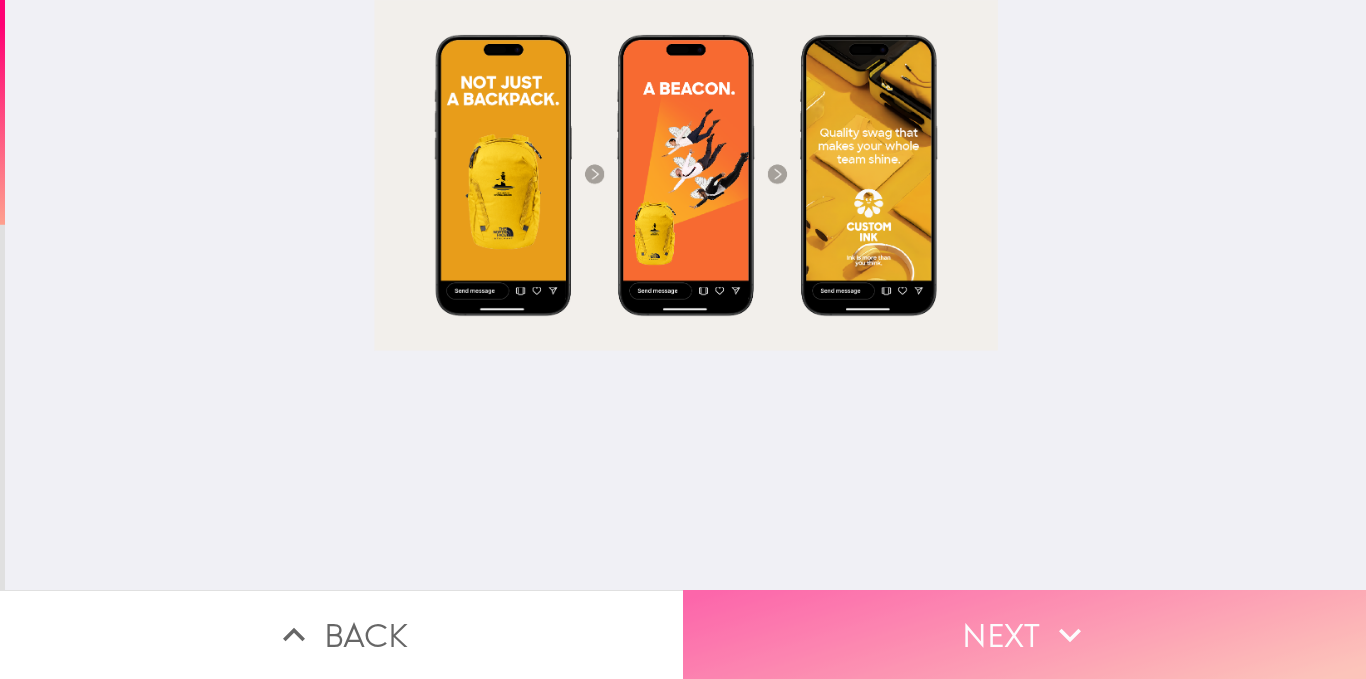 click on "Next" at bounding box center [1024, 634] 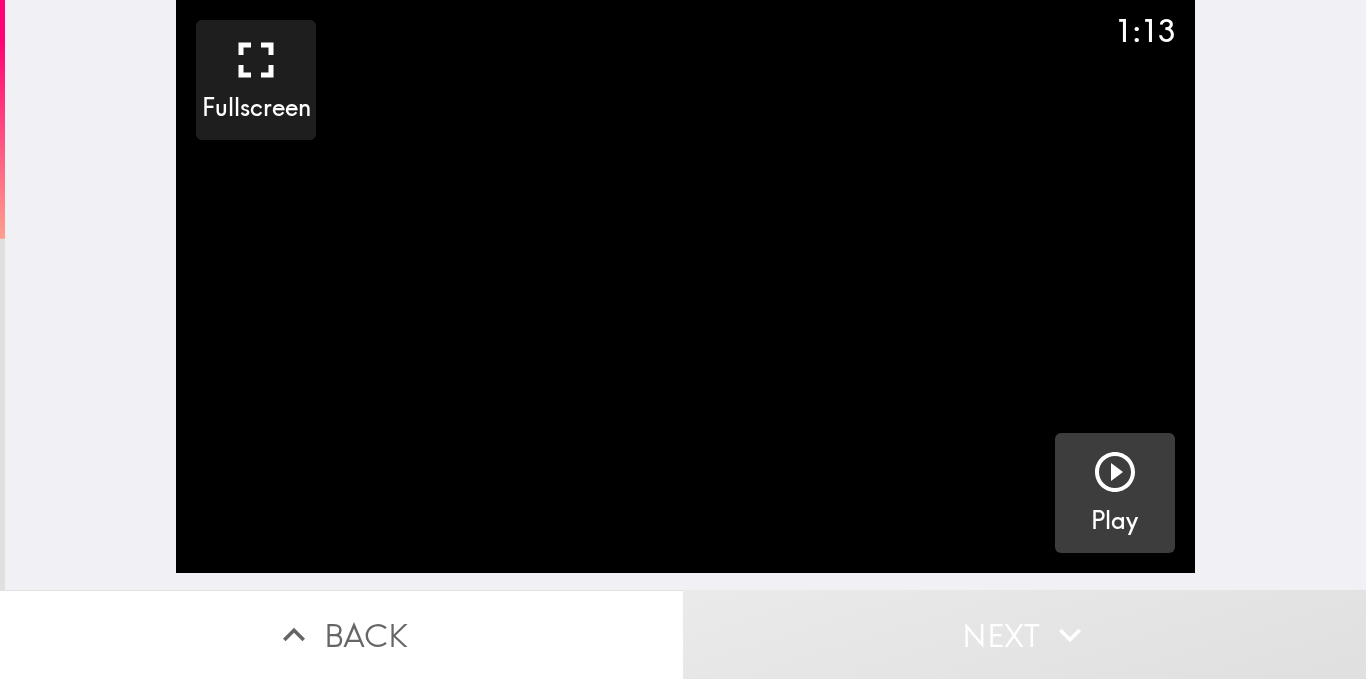 click on "Play" at bounding box center (1114, 521) 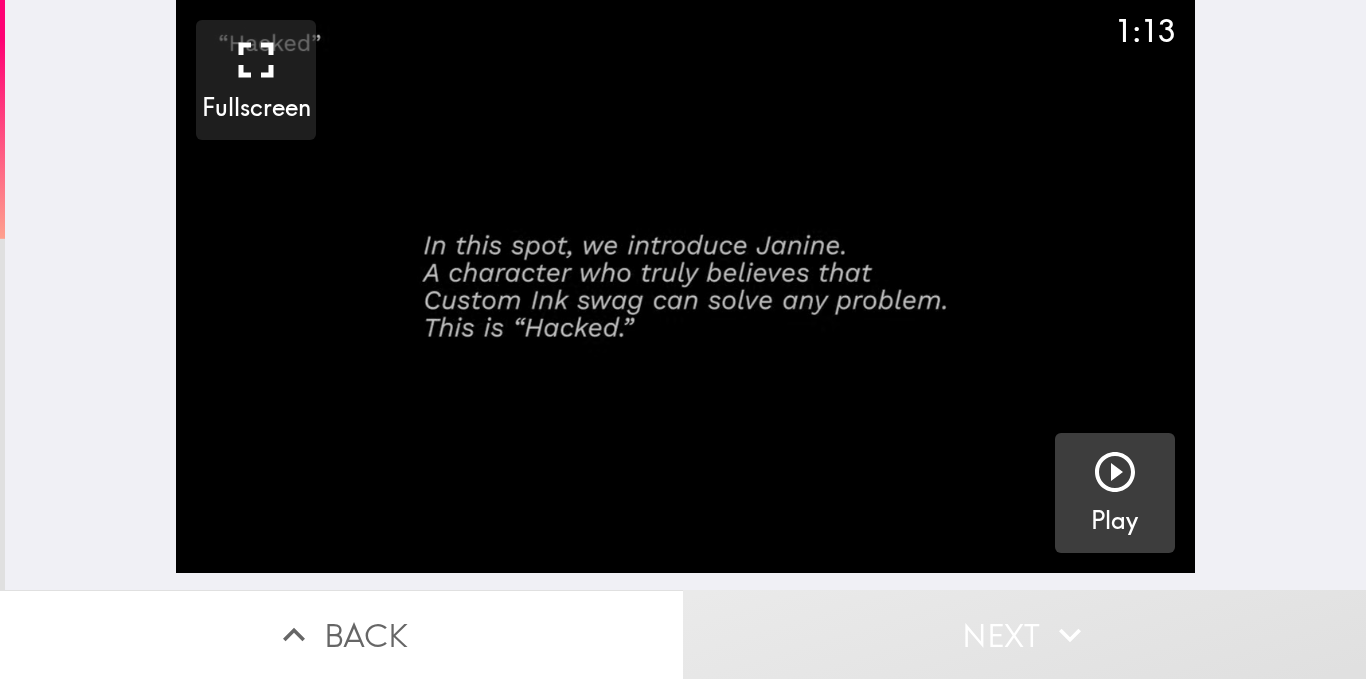 click on "Play" at bounding box center [1114, 521] 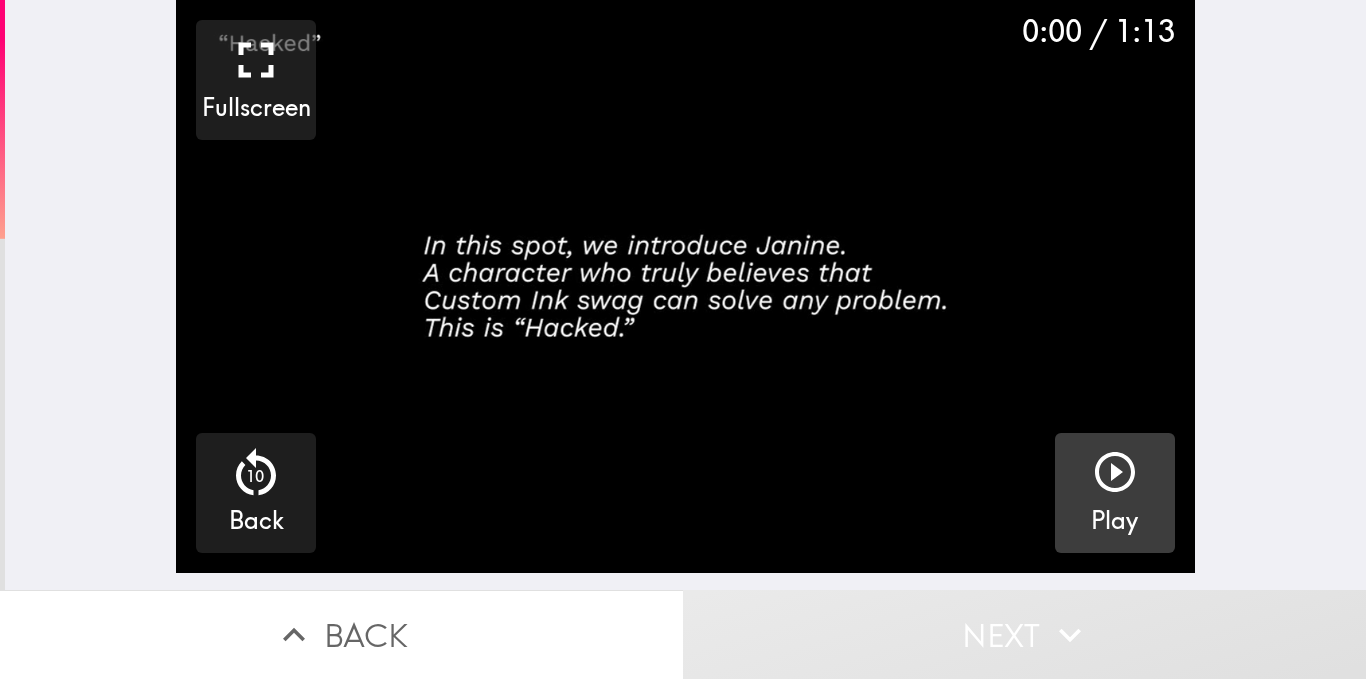 click 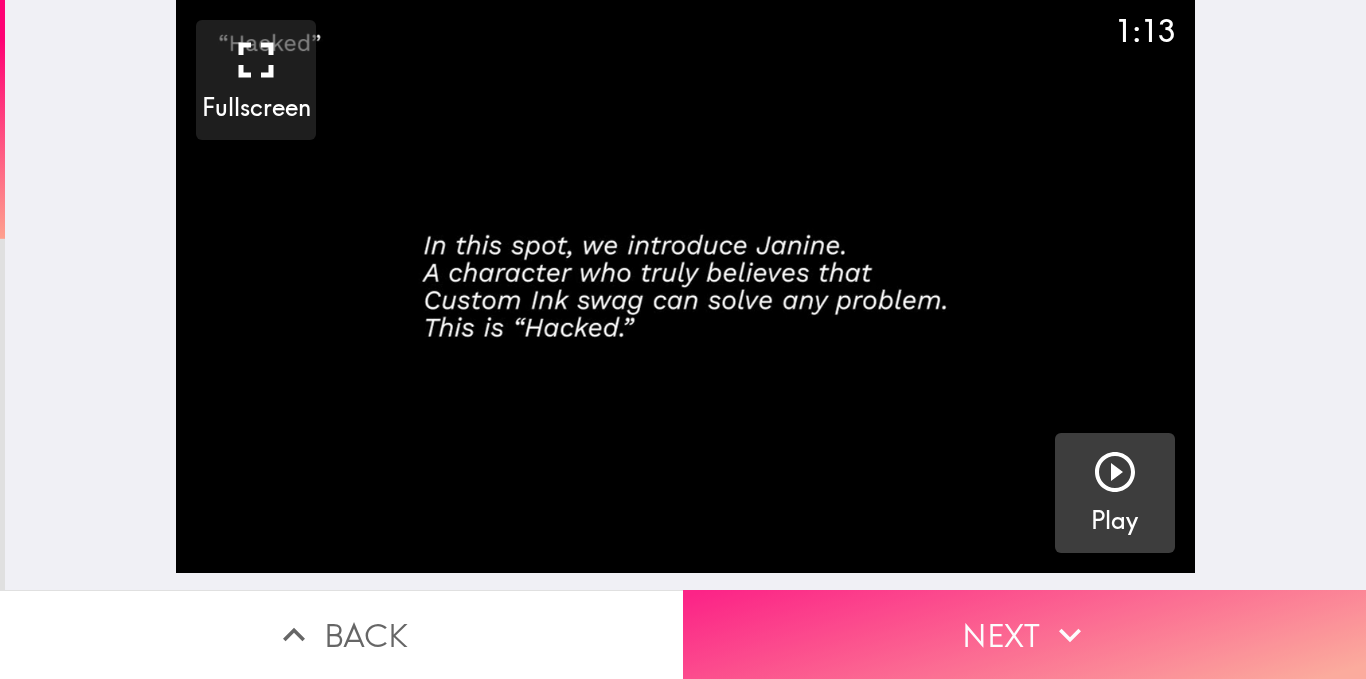 click 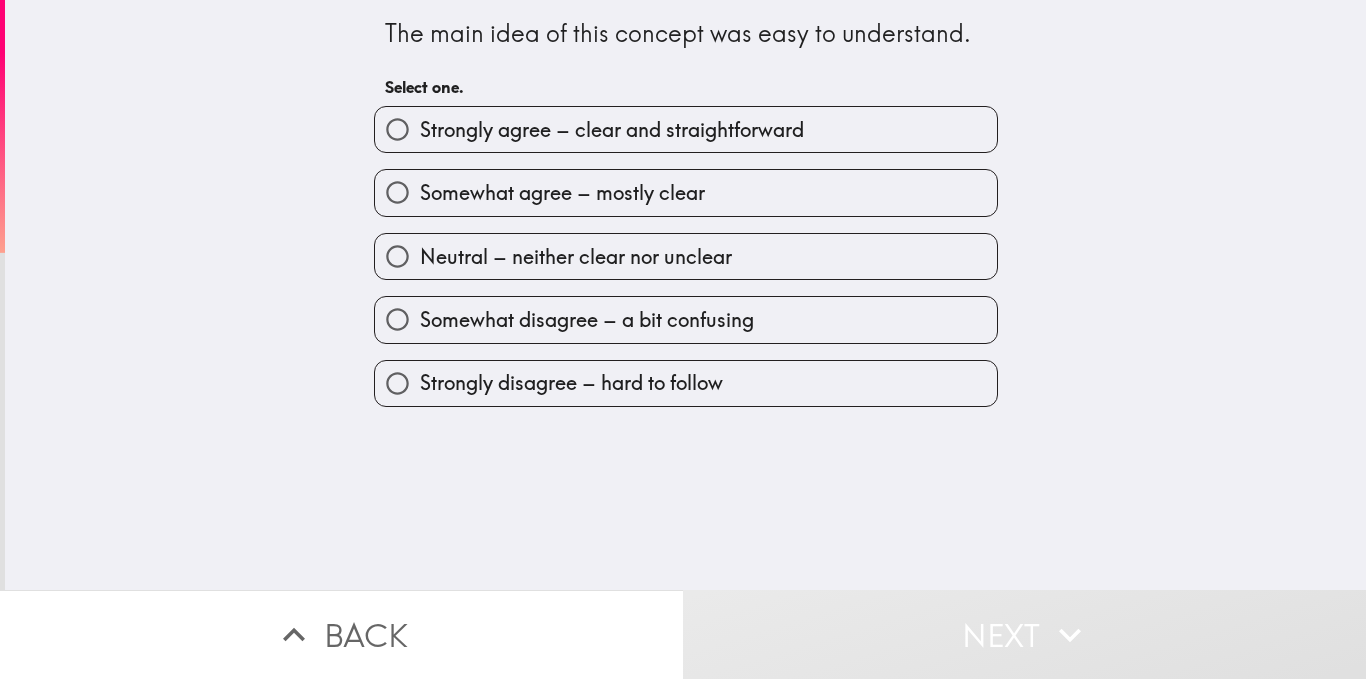 click on "Somewhat agree – mostly clear" at bounding box center [562, 193] 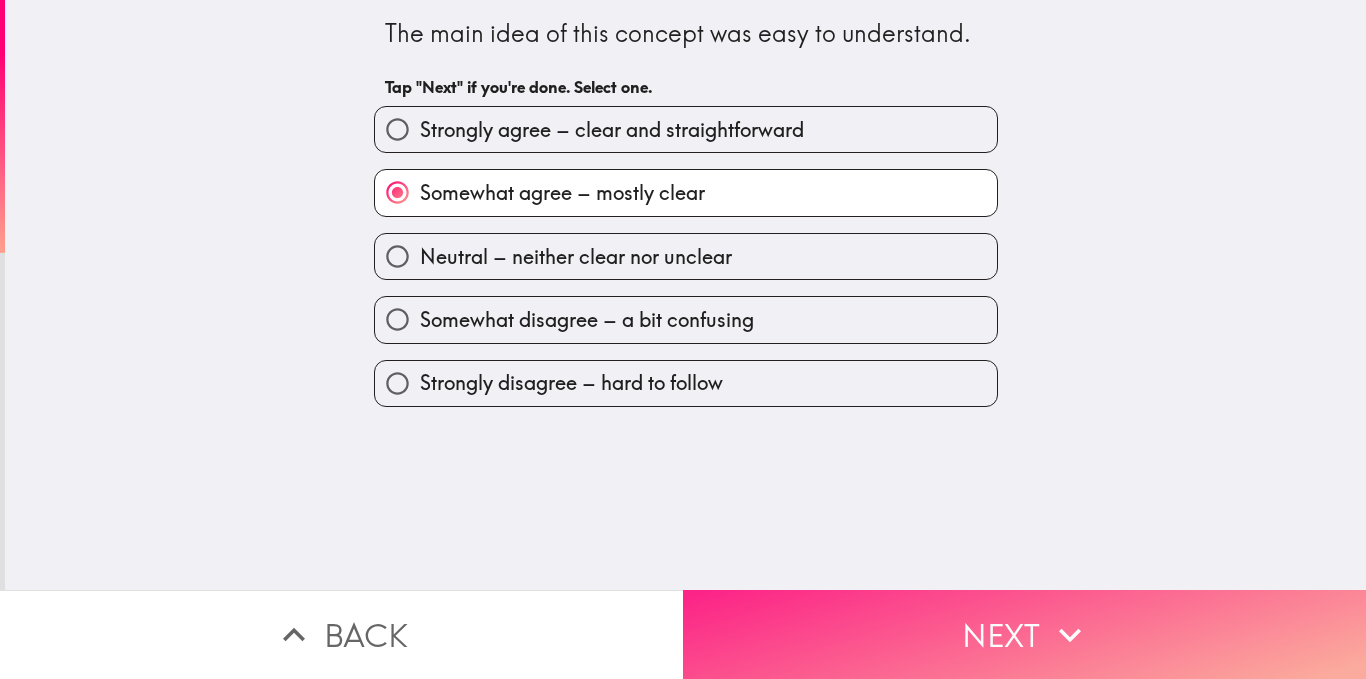 click on "Next" at bounding box center [1024, 634] 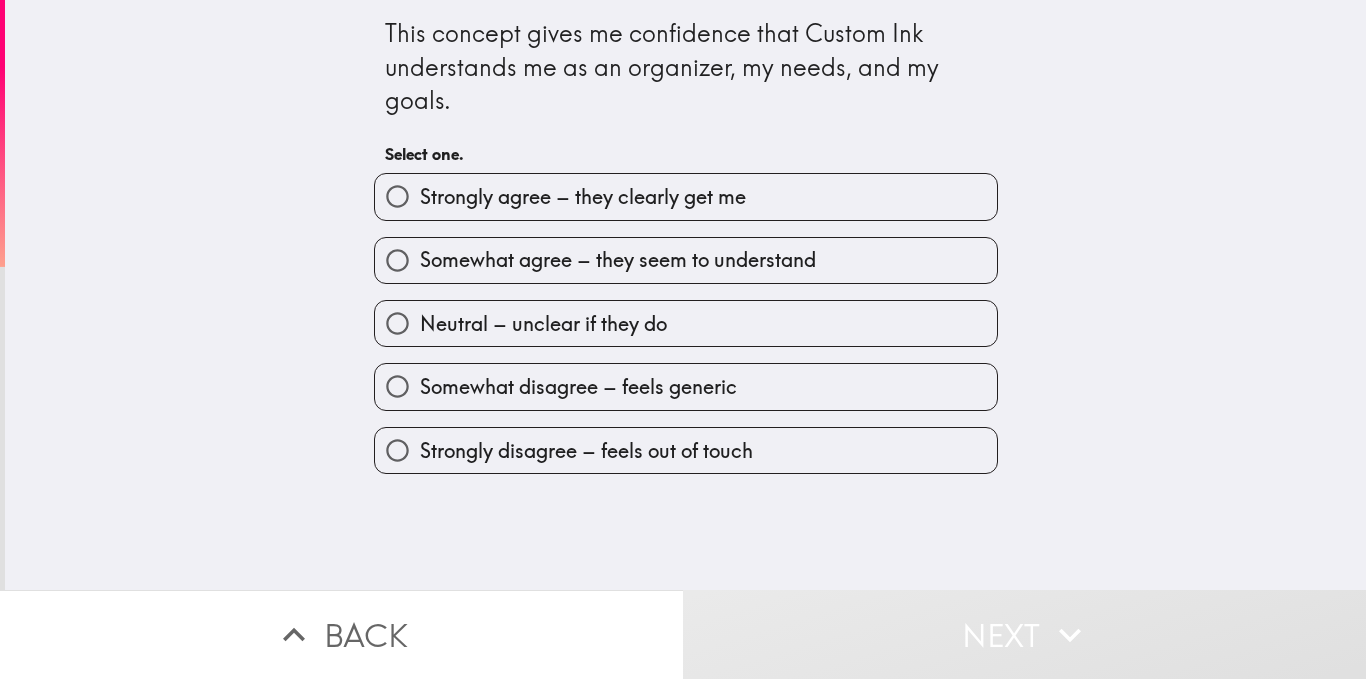 click on "Strongly agree – they clearly get me" at bounding box center [686, 196] 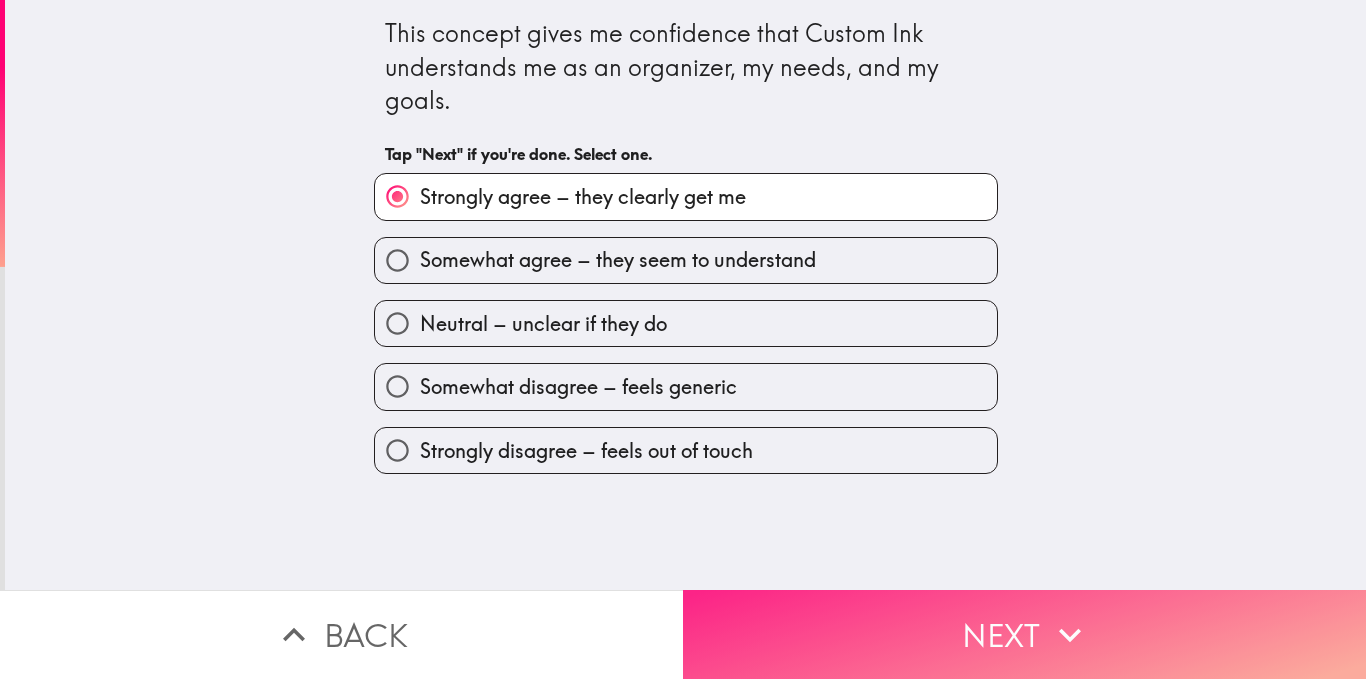 click on "Next" at bounding box center [1024, 634] 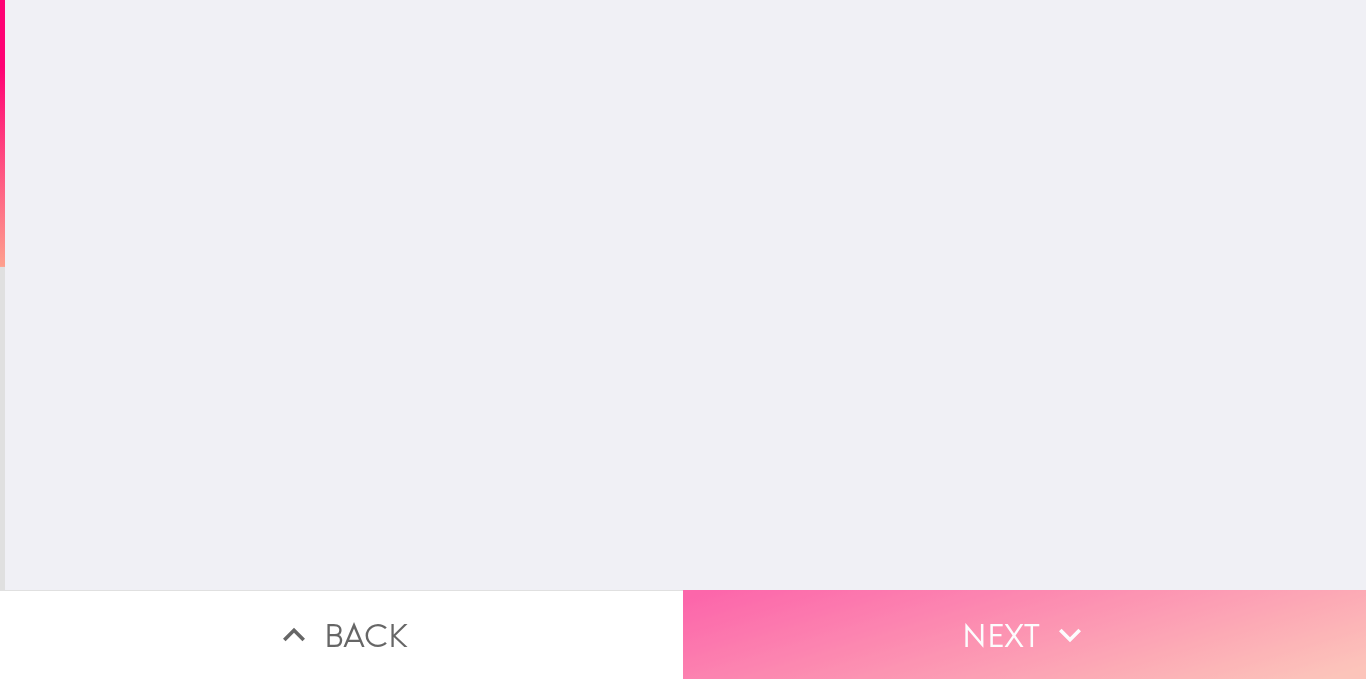click on "Next" at bounding box center [1024, 634] 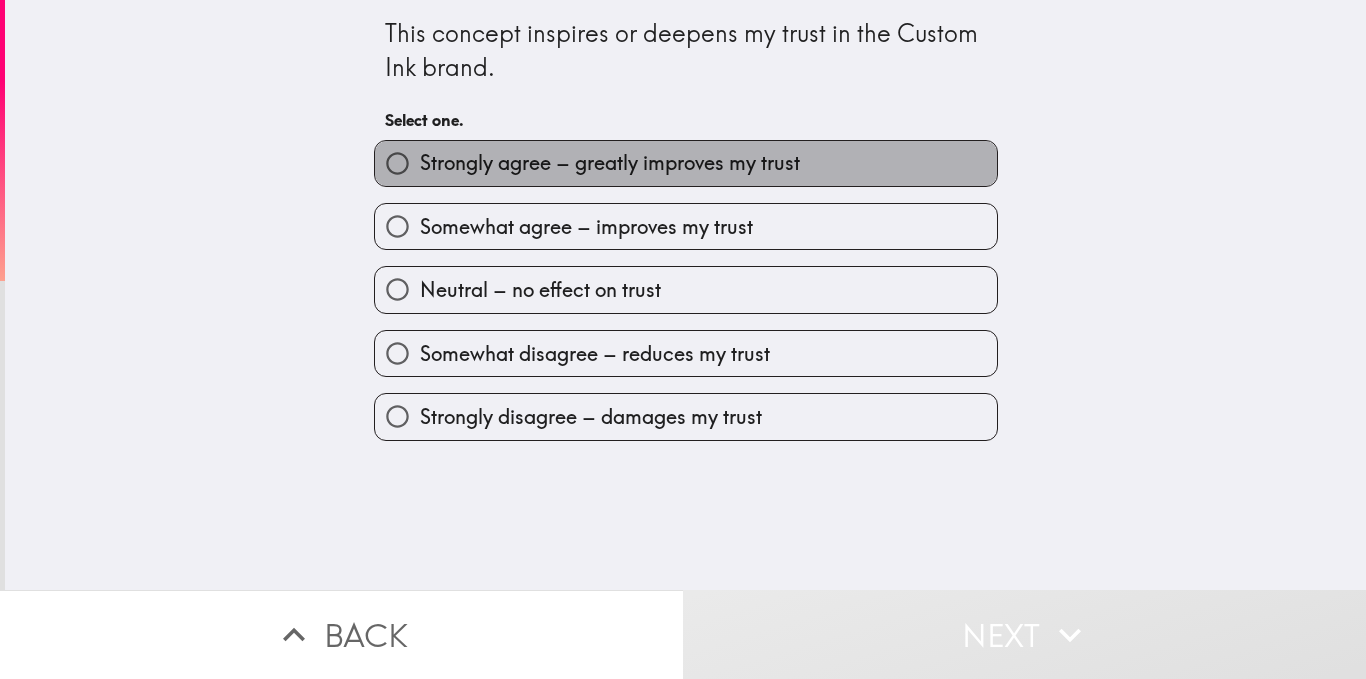 click on "Strongly agree – greatly improves my trust" at bounding box center [610, 163] 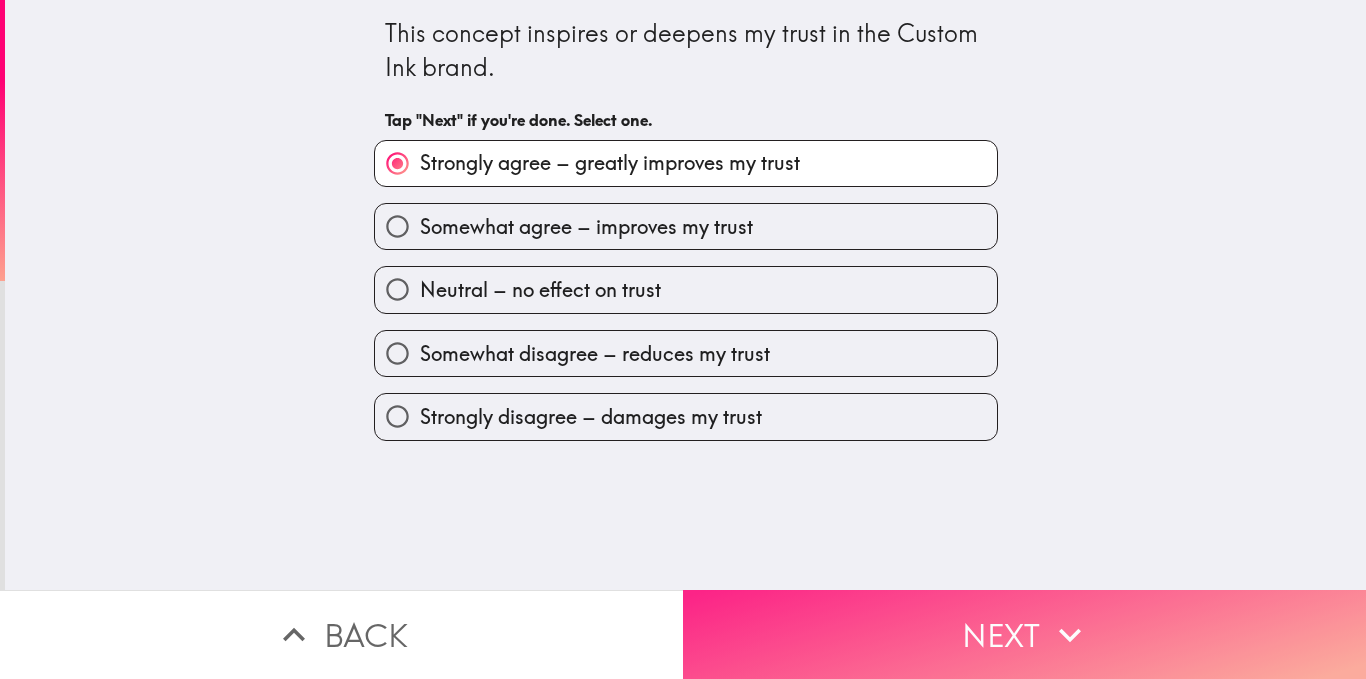 click on "Next" at bounding box center [1024, 634] 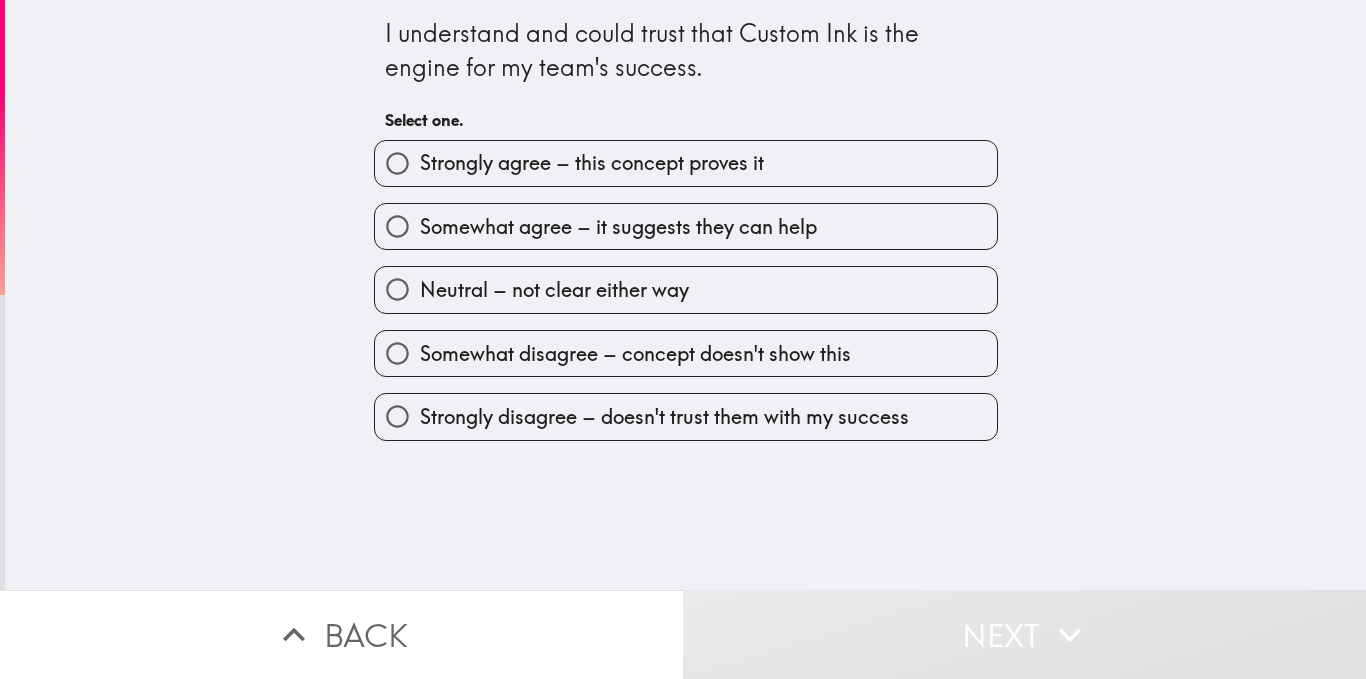 click on "Strongly agree – this concept proves it" at bounding box center [592, 163] 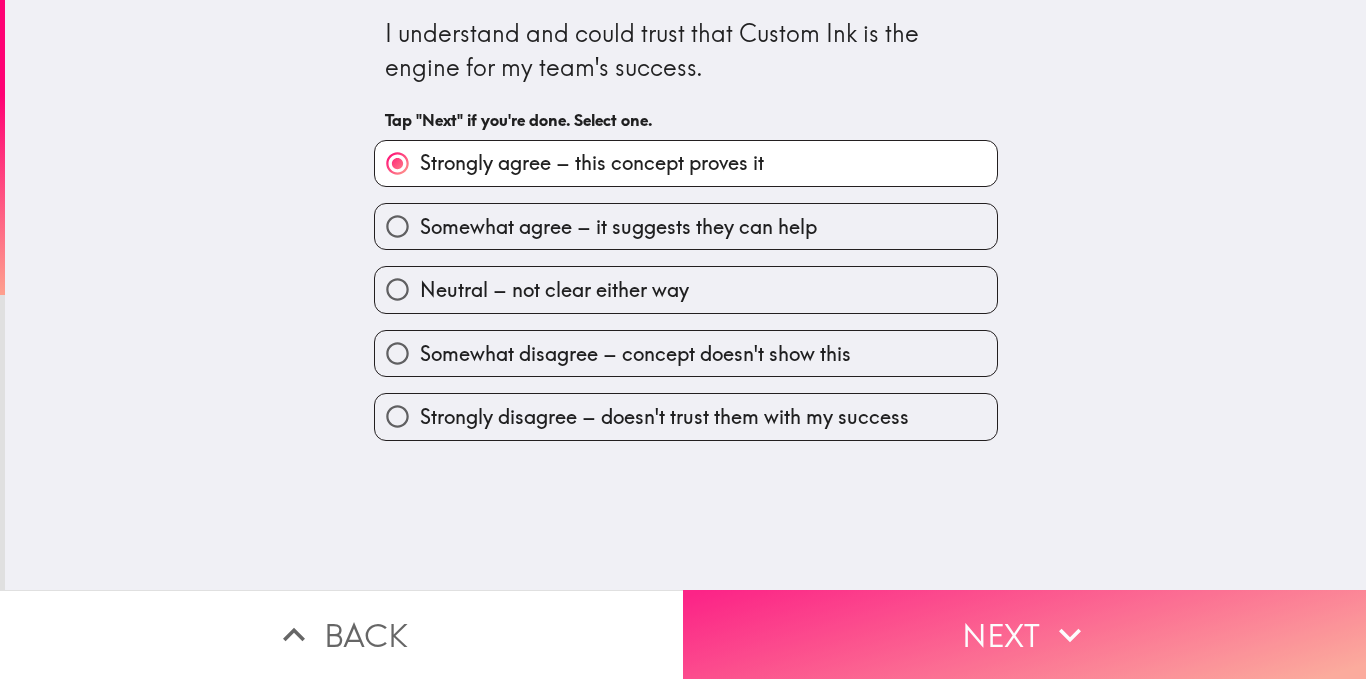 click on "Next" at bounding box center (1024, 634) 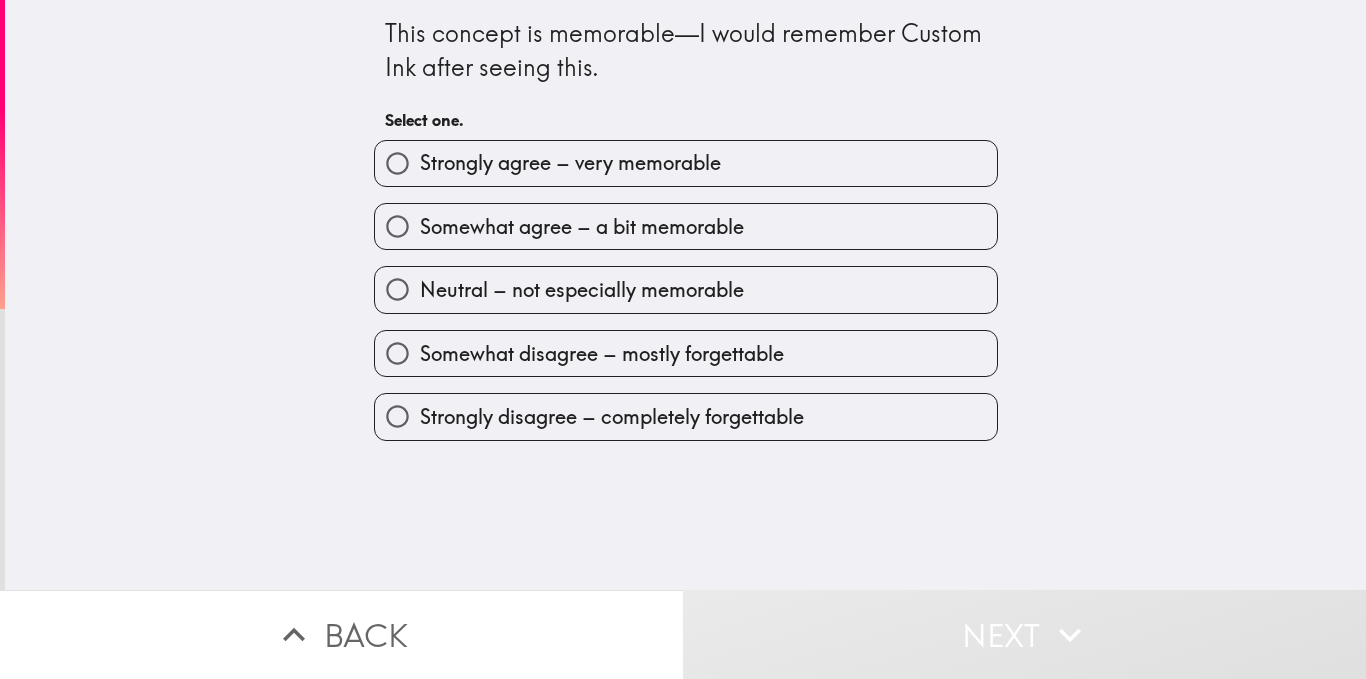 click on "Strongly agree – very memorable" at bounding box center (570, 163) 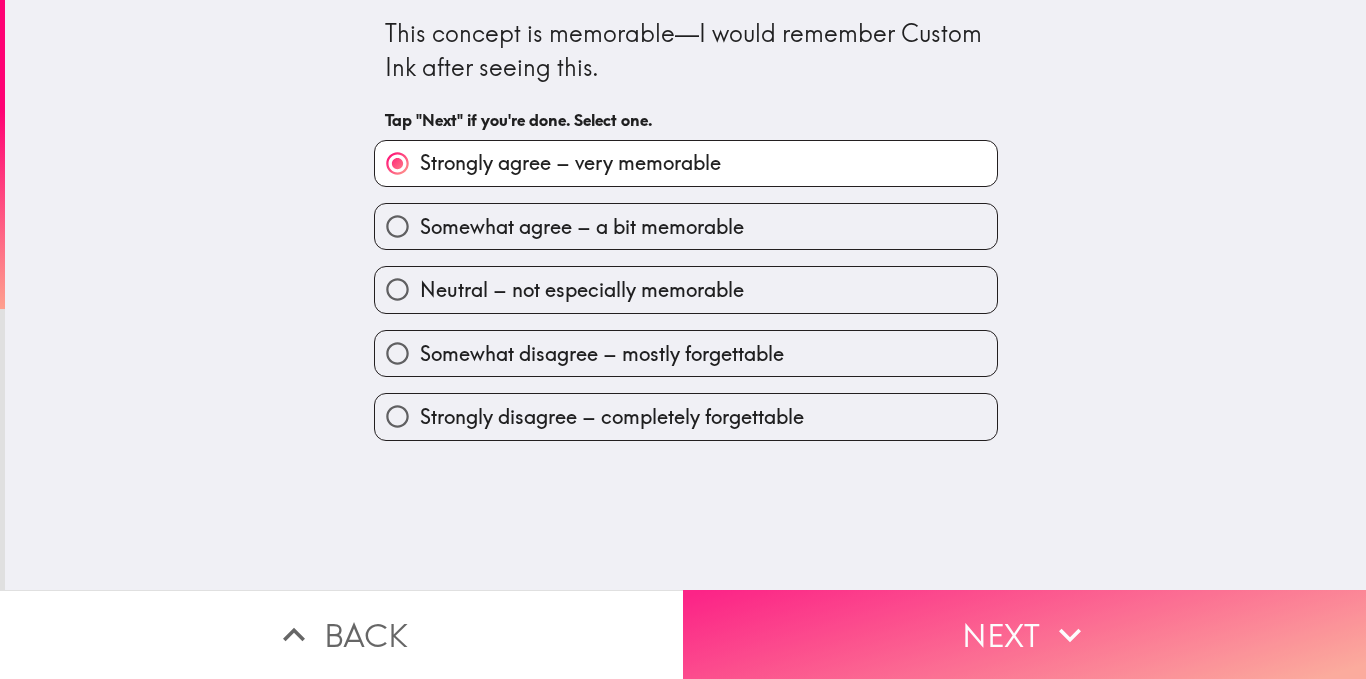 click on "Next" at bounding box center (1024, 634) 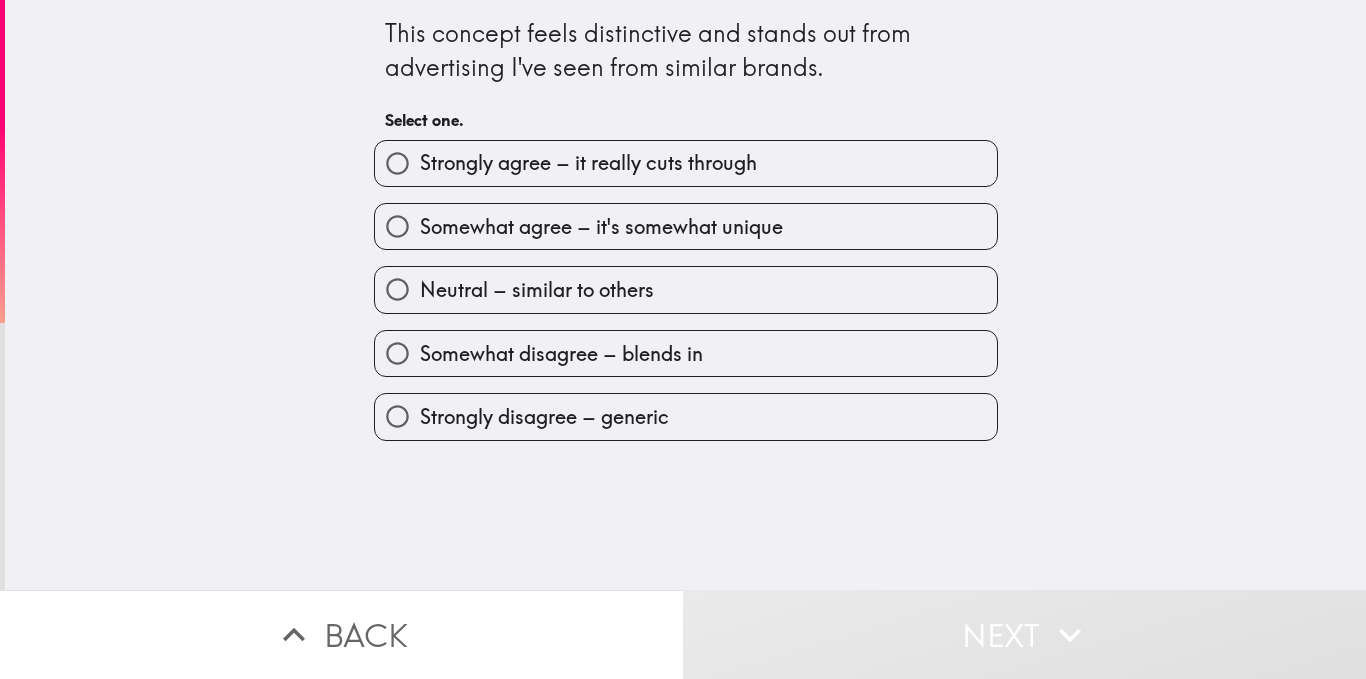 click on "Strongly agree – it really cuts through" at bounding box center (588, 163) 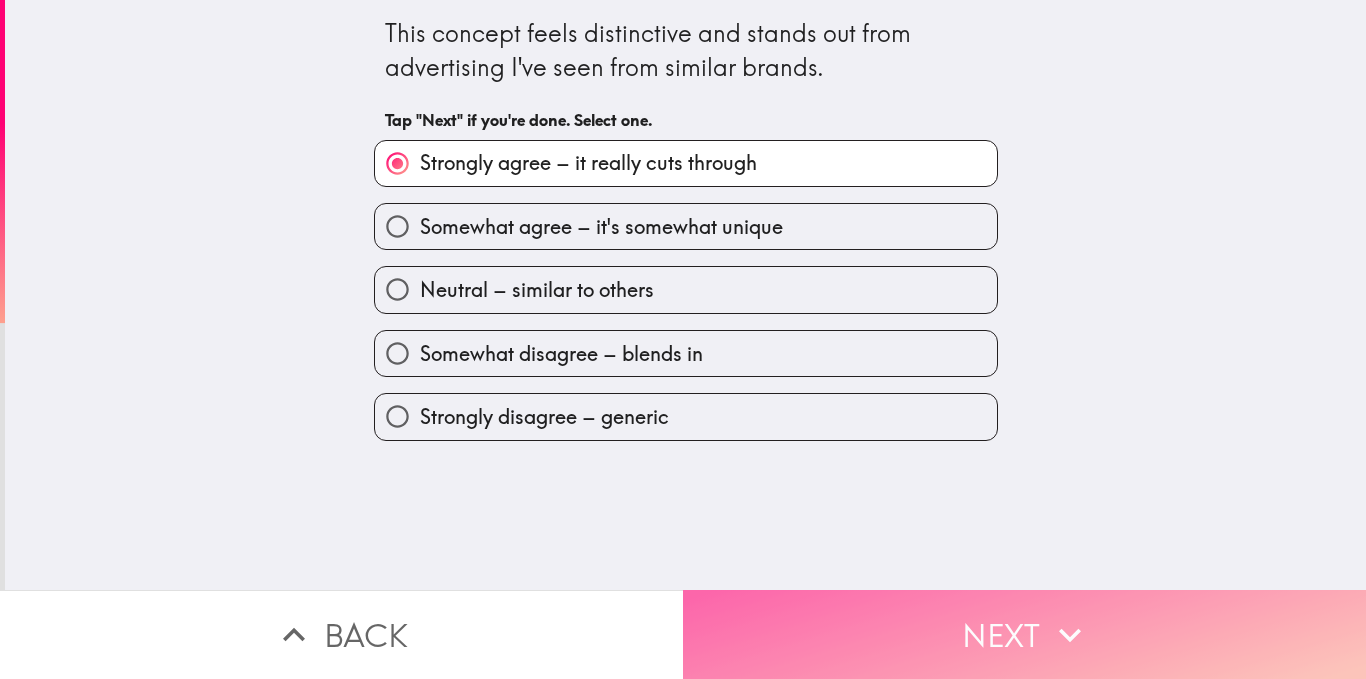 click on "Next" at bounding box center (1024, 634) 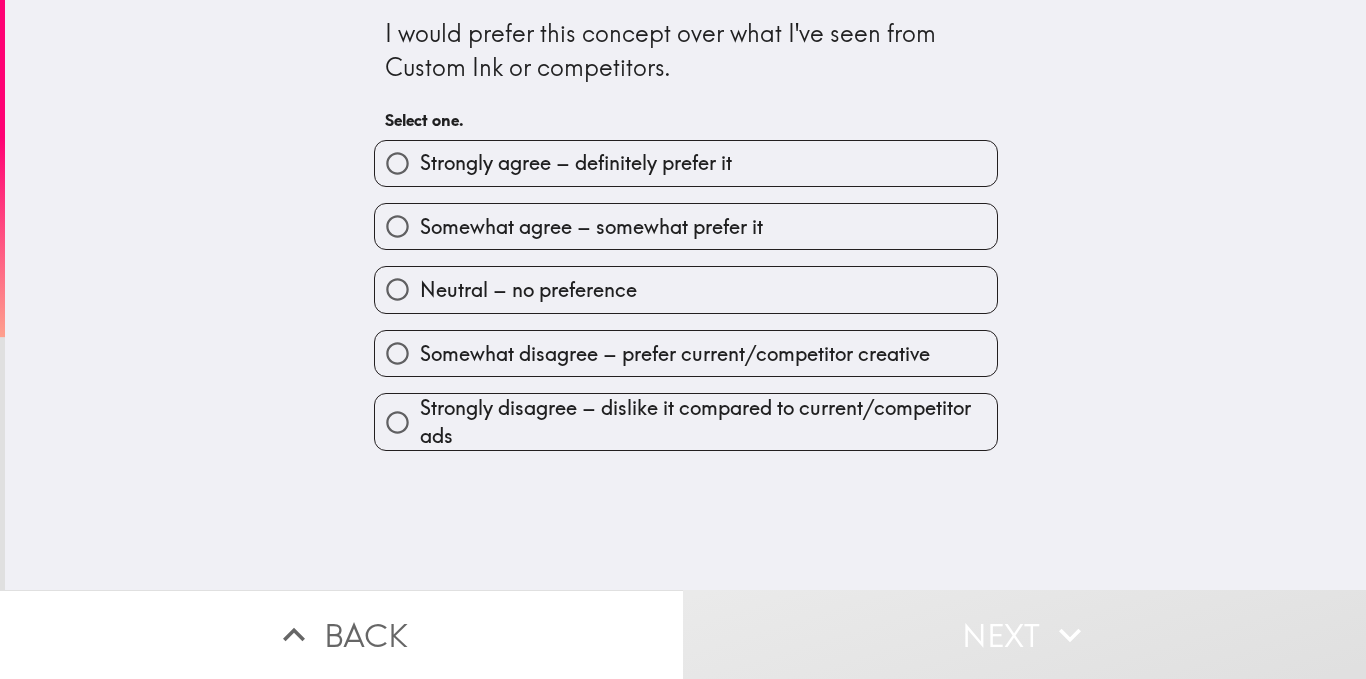 click on "Strongly agree – definitely prefer it" at bounding box center [686, 163] 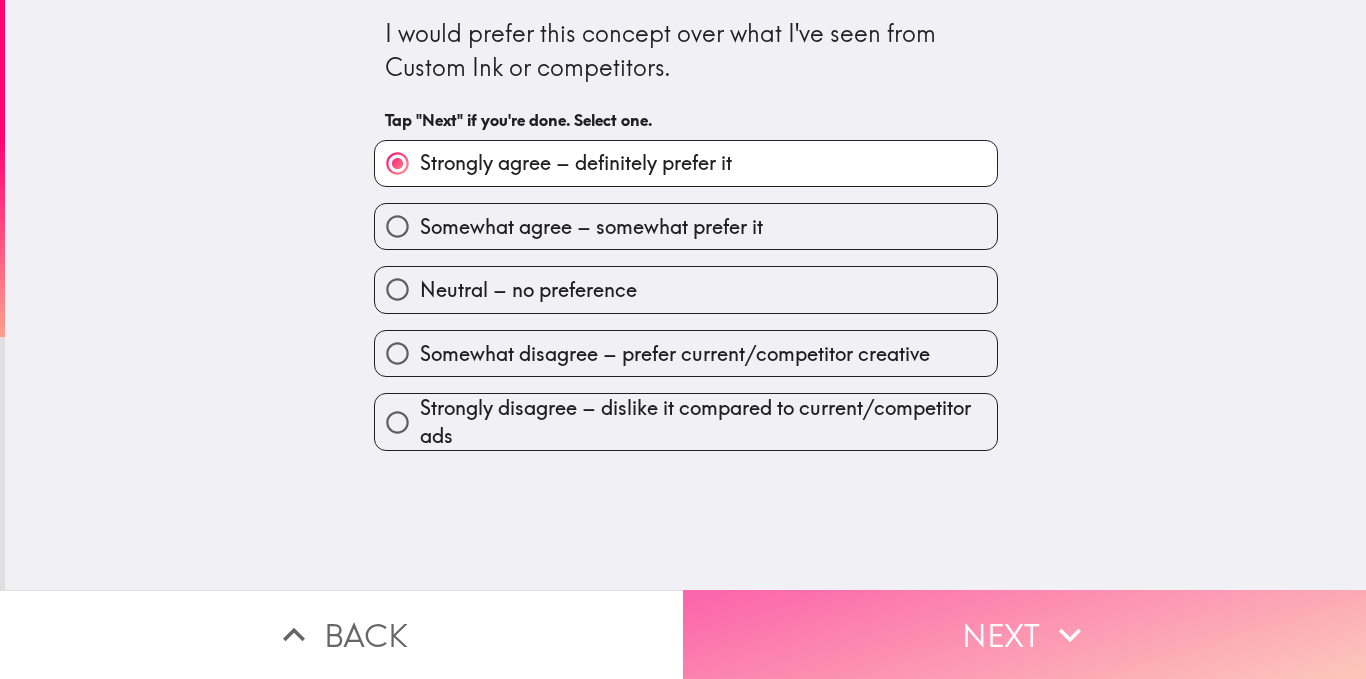 click on "Next" at bounding box center [1024, 634] 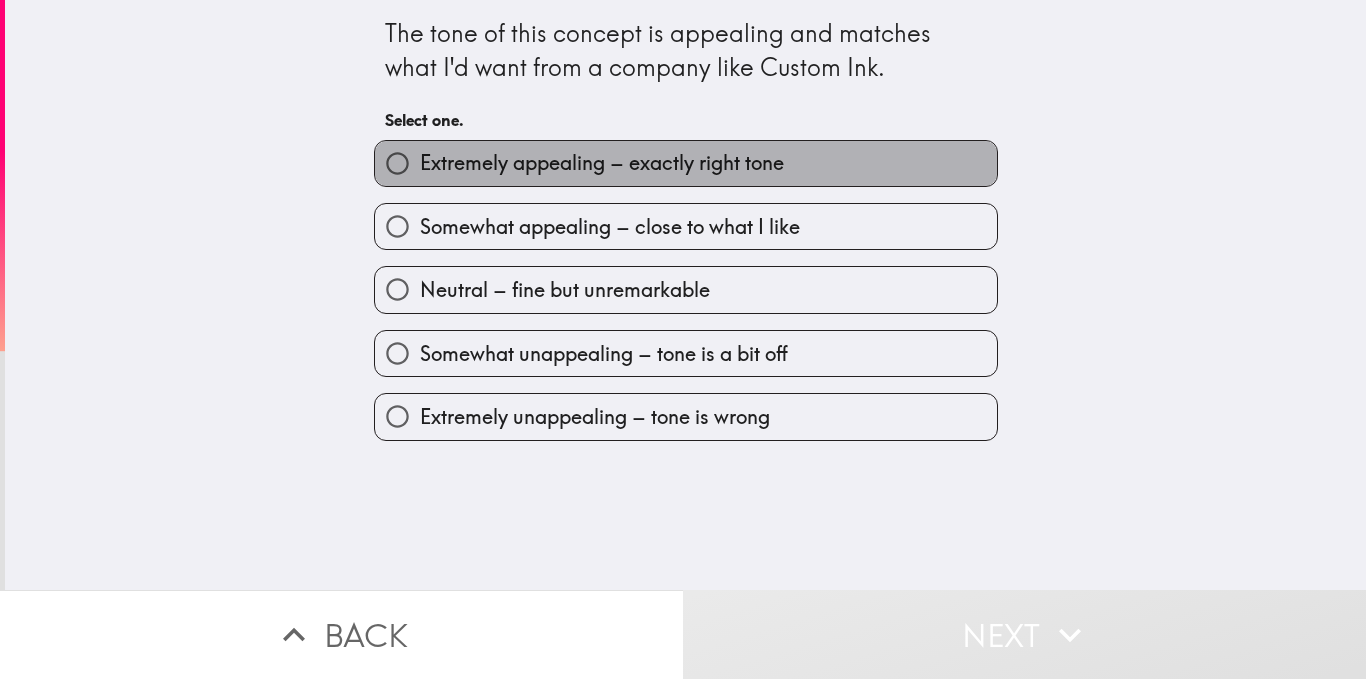 click on "Extremely appealing – exactly right tone" at bounding box center (602, 163) 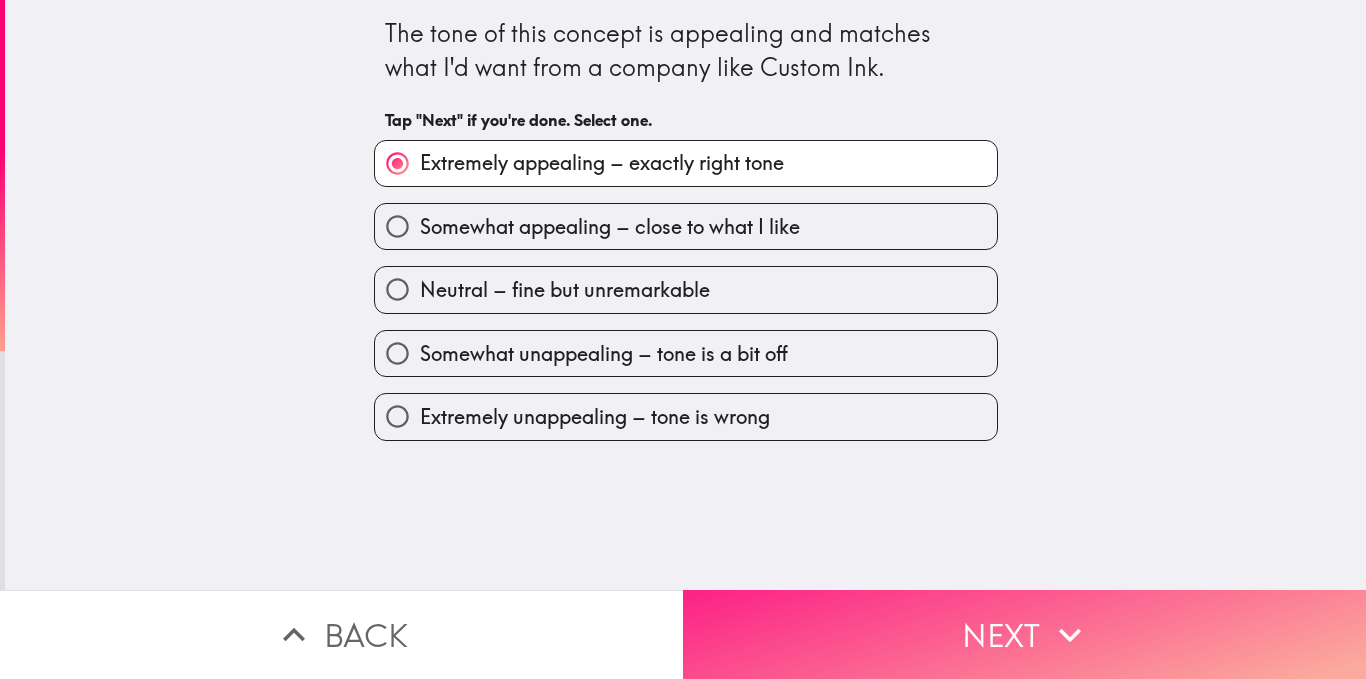 click on "Next" at bounding box center [1024, 634] 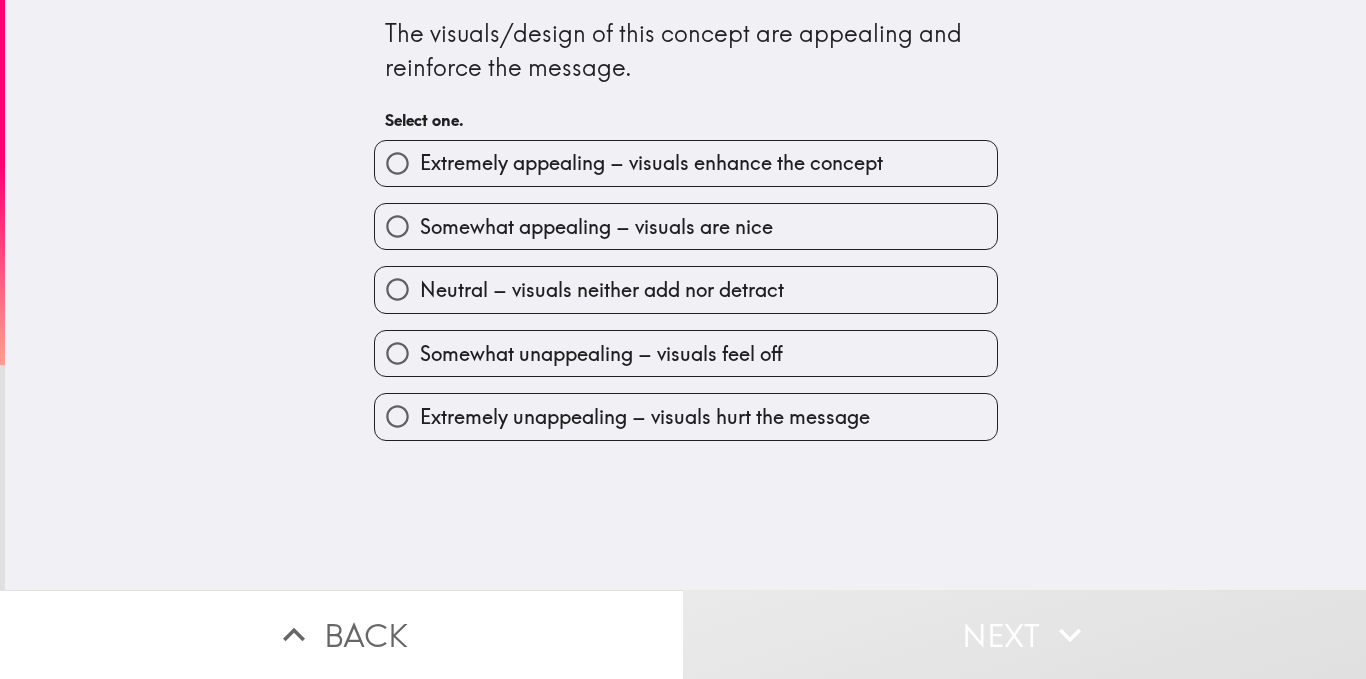 click on "Extremely appealing – visuals enhance the concept" at bounding box center (651, 163) 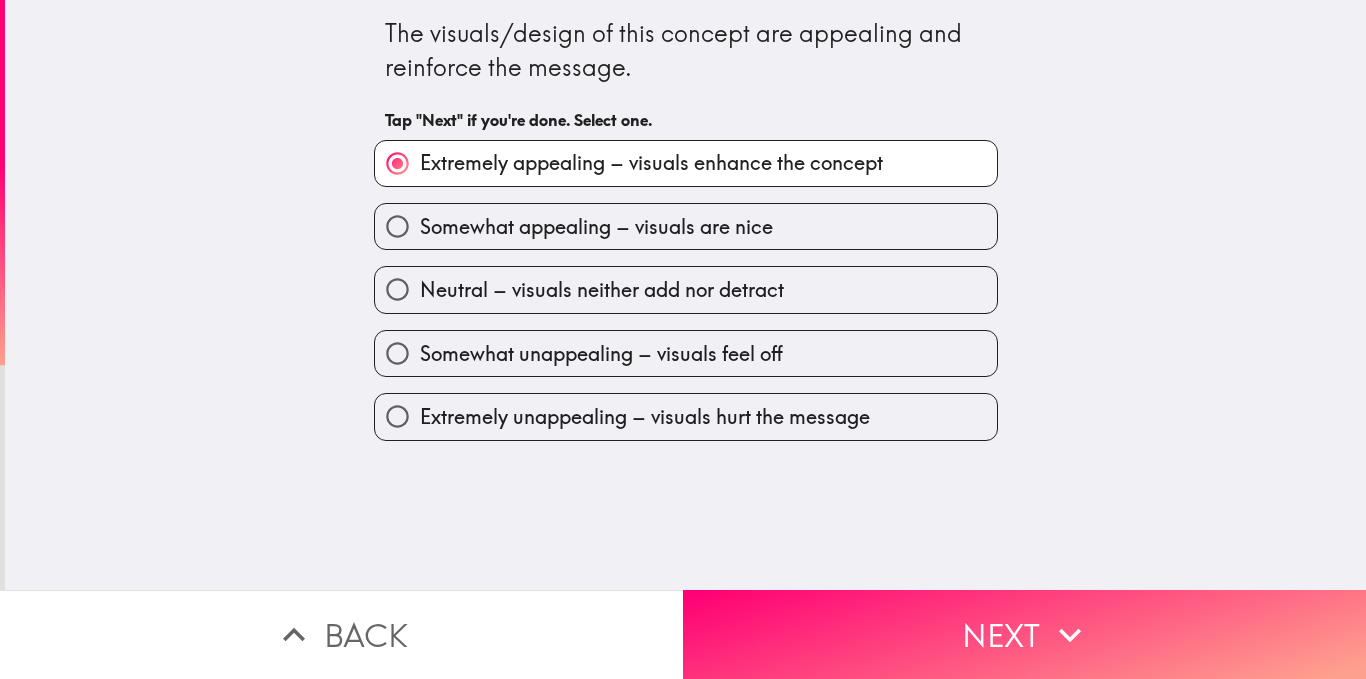 click on "The visuals/design of this concept are appealing and reinforce the message. Tap "Next" if you're done.   Select one. Extremely appealing – visuals enhance the concept Somewhat appealing – visuals are nice Neutral – visuals neither add nor detract Somewhat unappealing – visuals feel off Extremely unappealing – visuals hurt the message" at bounding box center [685, 295] 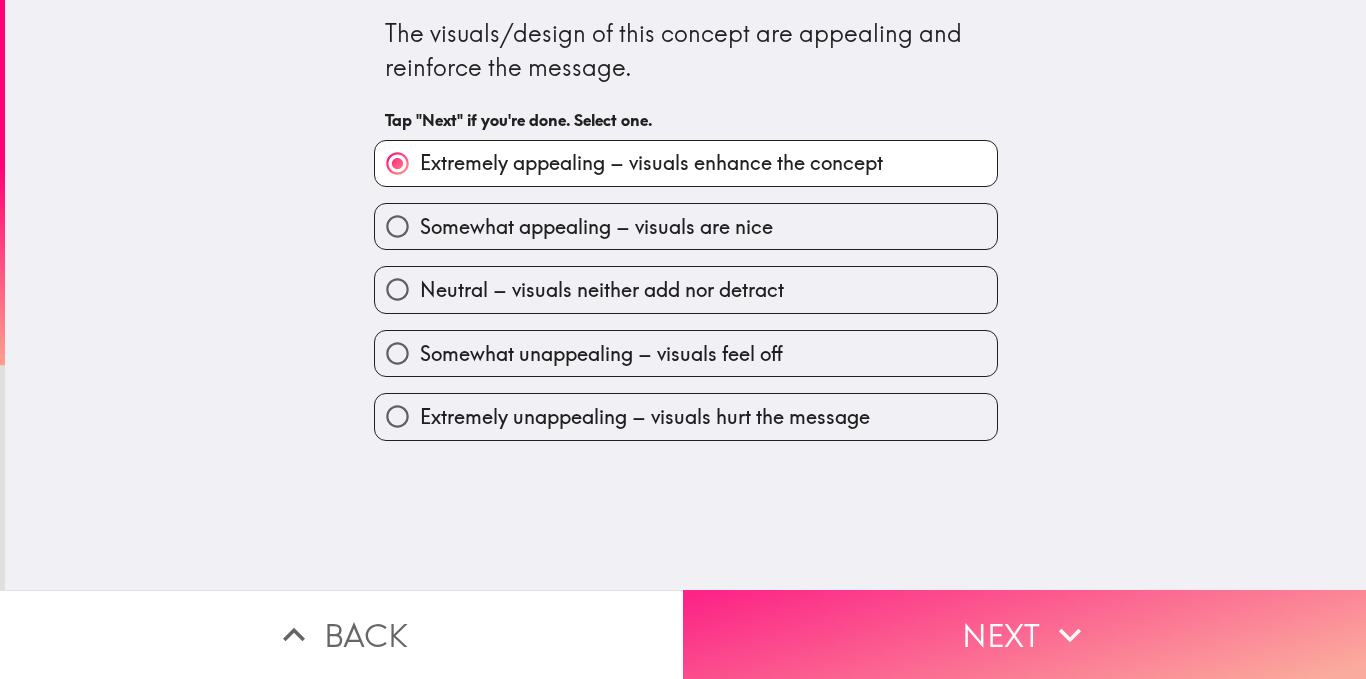click on "Next" at bounding box center (1024, 634) 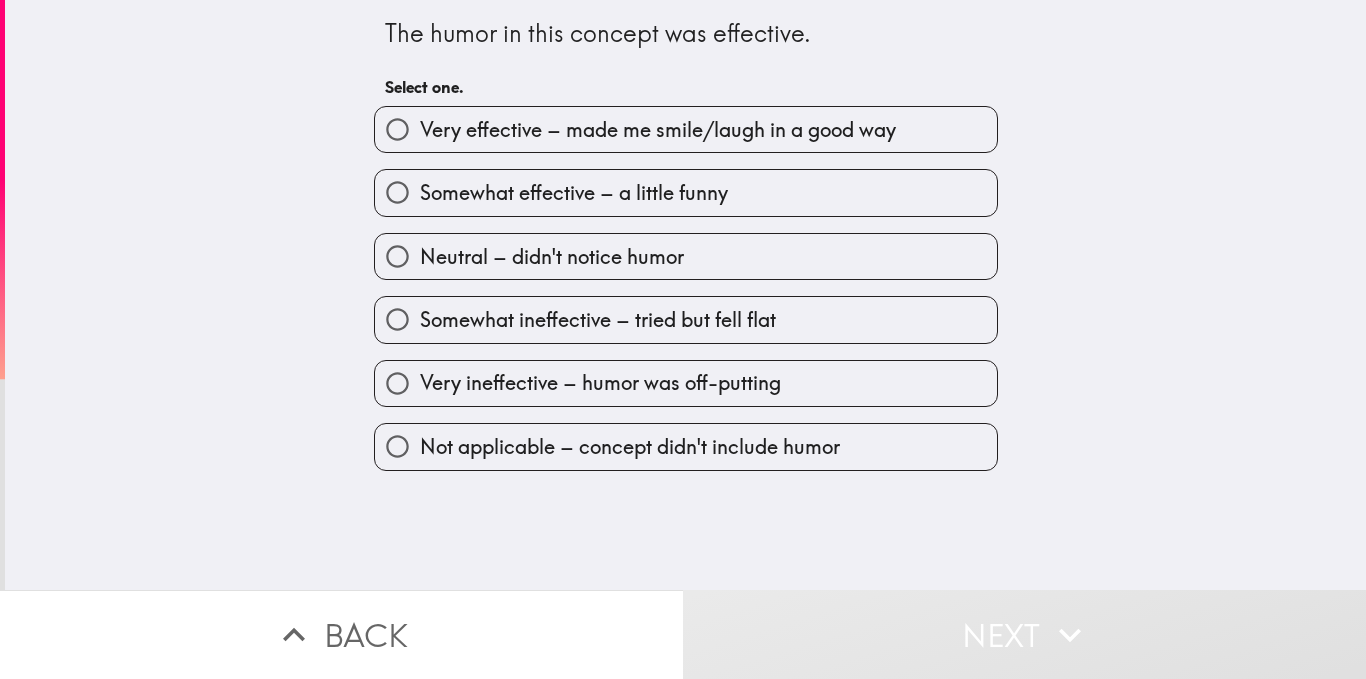 click on "Very effective – made me smile/laugh in a good way" at bounding box center (658, 130) 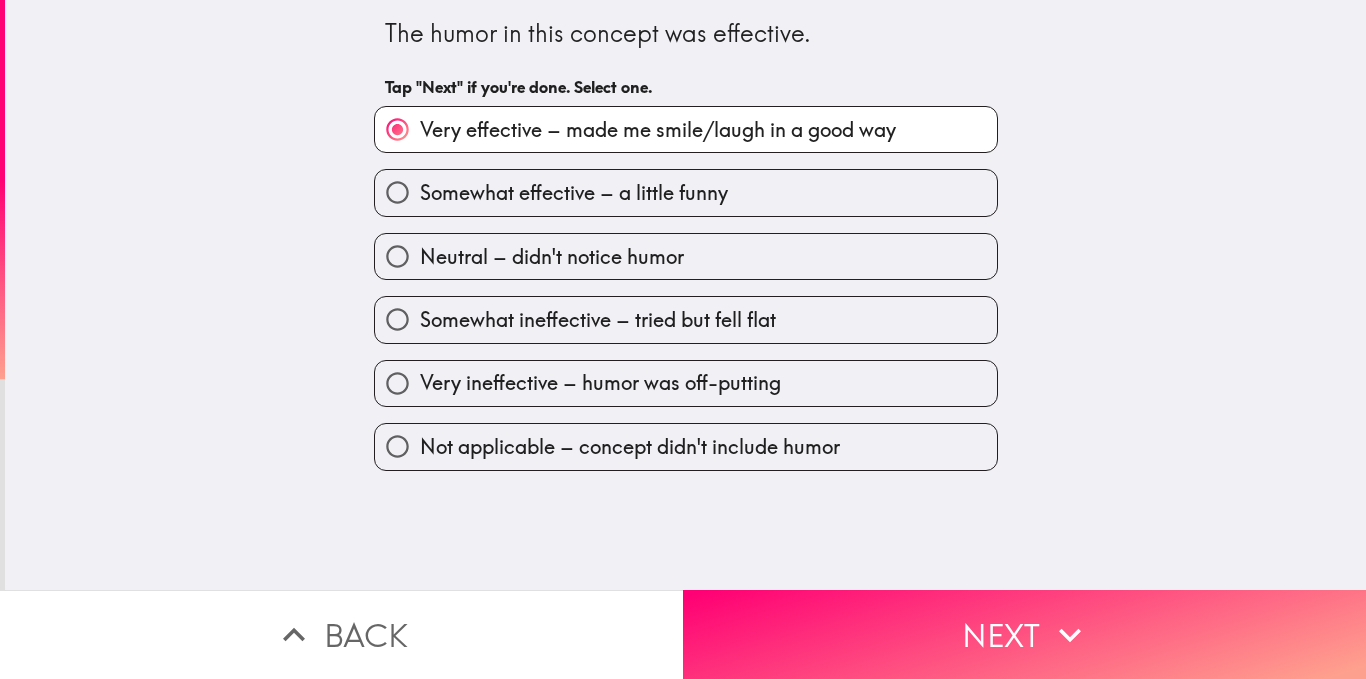 click on "The humor in this concept was effective. Tap "Next" if you're done.   Select one. Very effective – made me smile/laugh in a good way Somewhat effective – a little funny Neutral – didn't notice humor Somewhat ineffective – tried but fell flat Very ineffective – humor was off-putting Not applicable – concept didn't include humor" at bounding box center (685, 295) 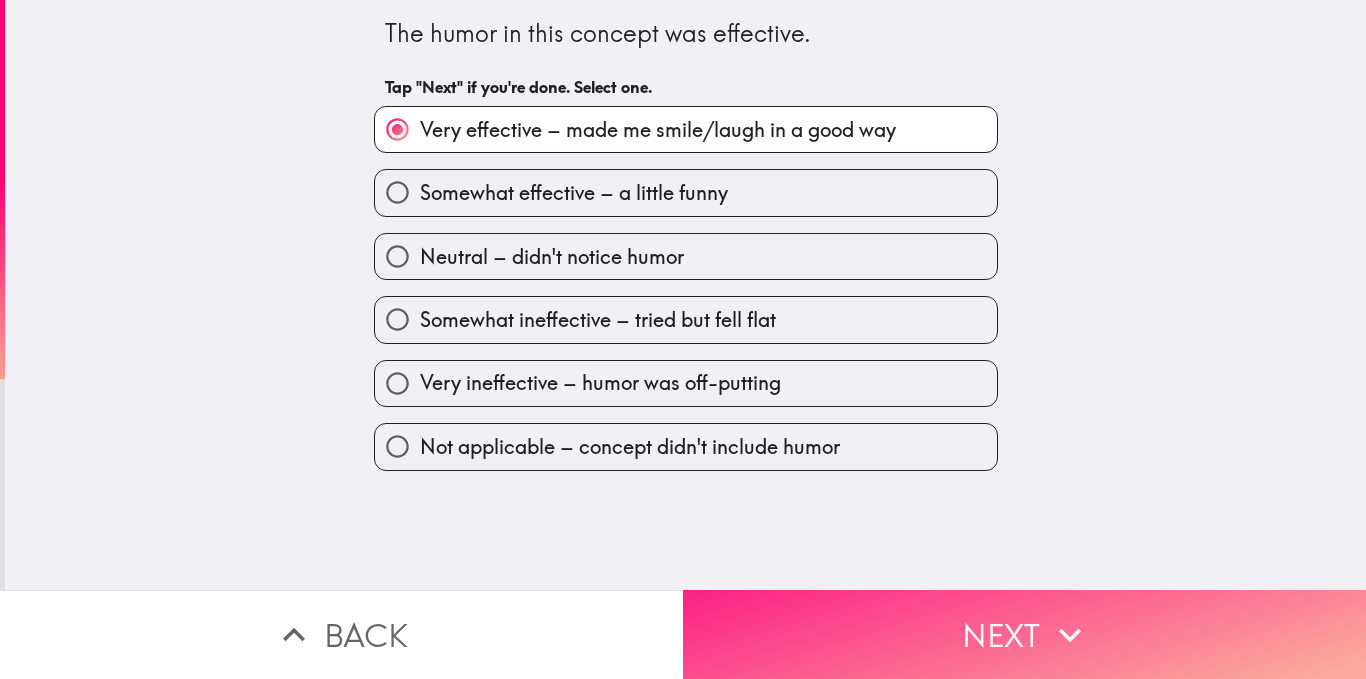 click on "Next" at bounding box center (1024, 634) 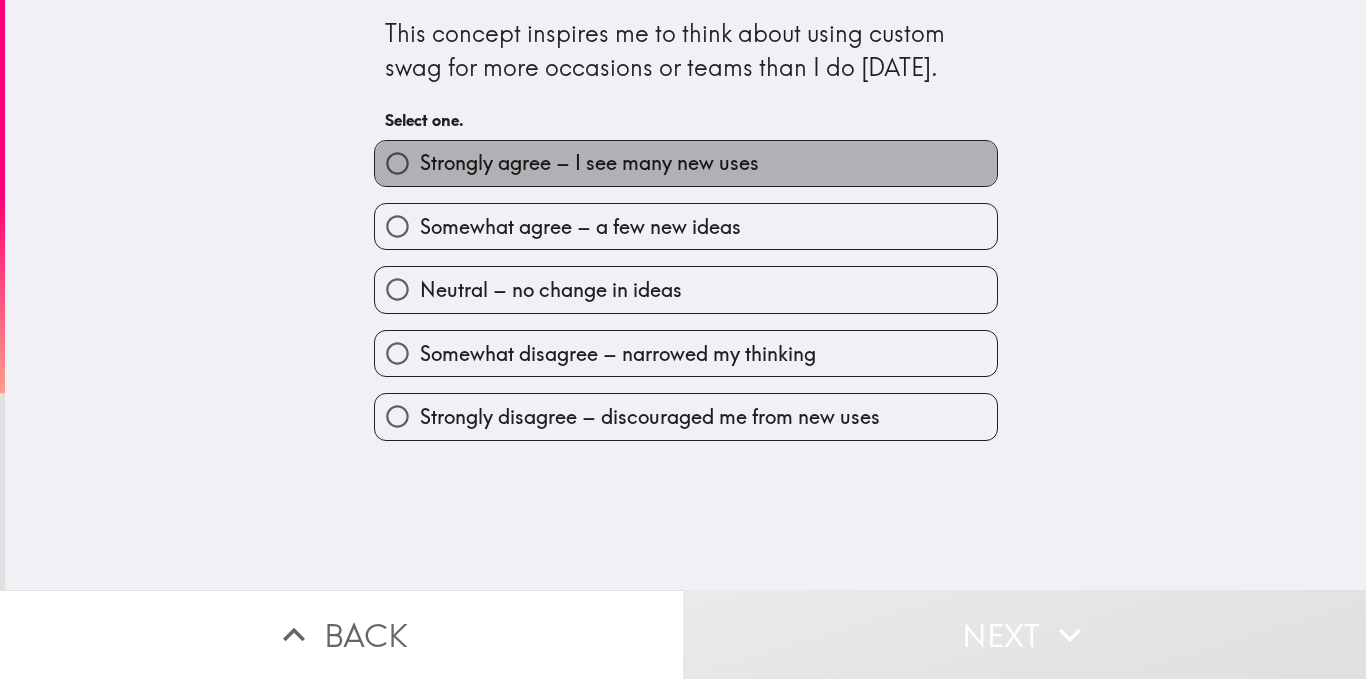 click on "Strongly agree – I see many new uses" at bounding box center [589, 163] 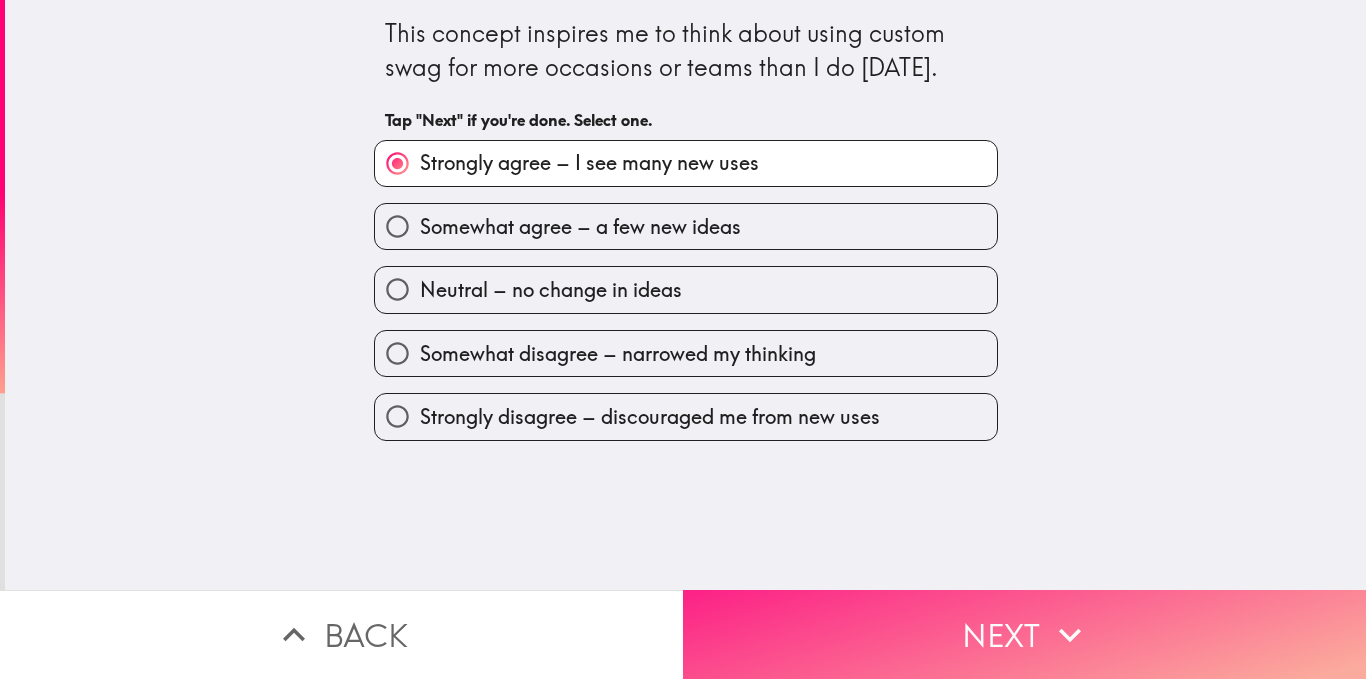 click 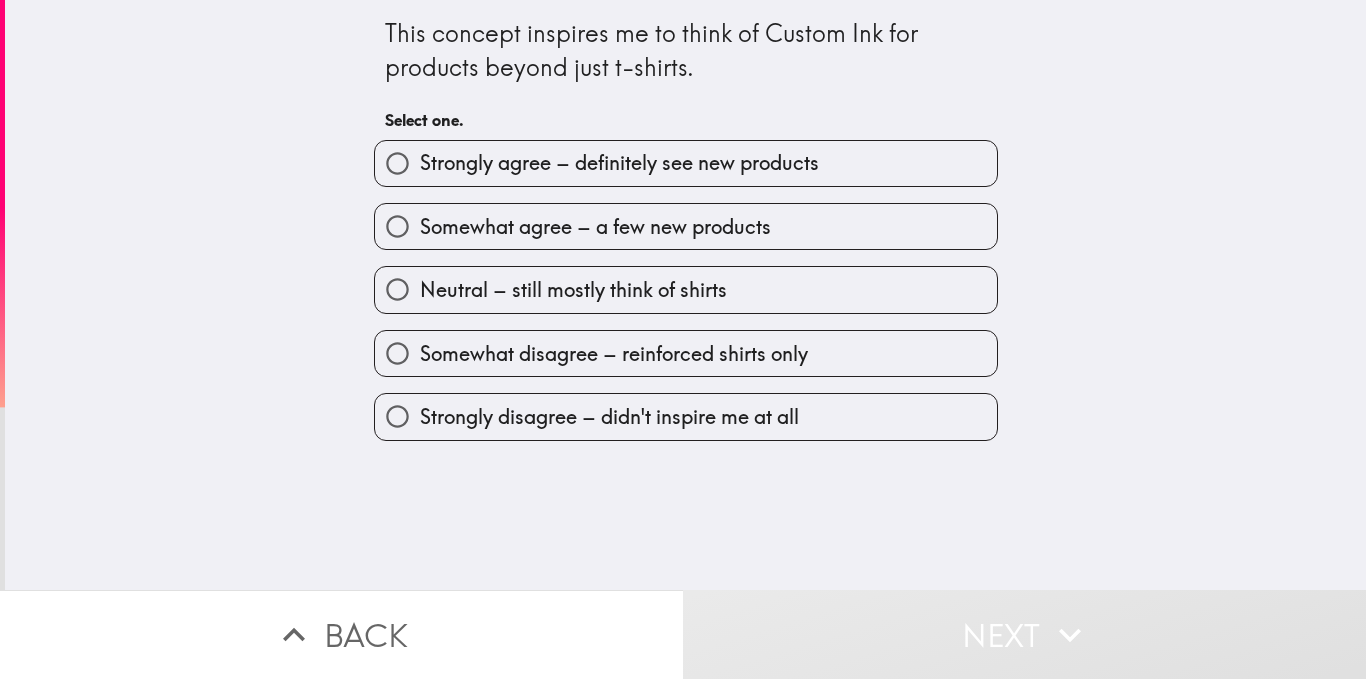 click on "Strongly agree – definitely see new products" at bounding box center [619, 163] 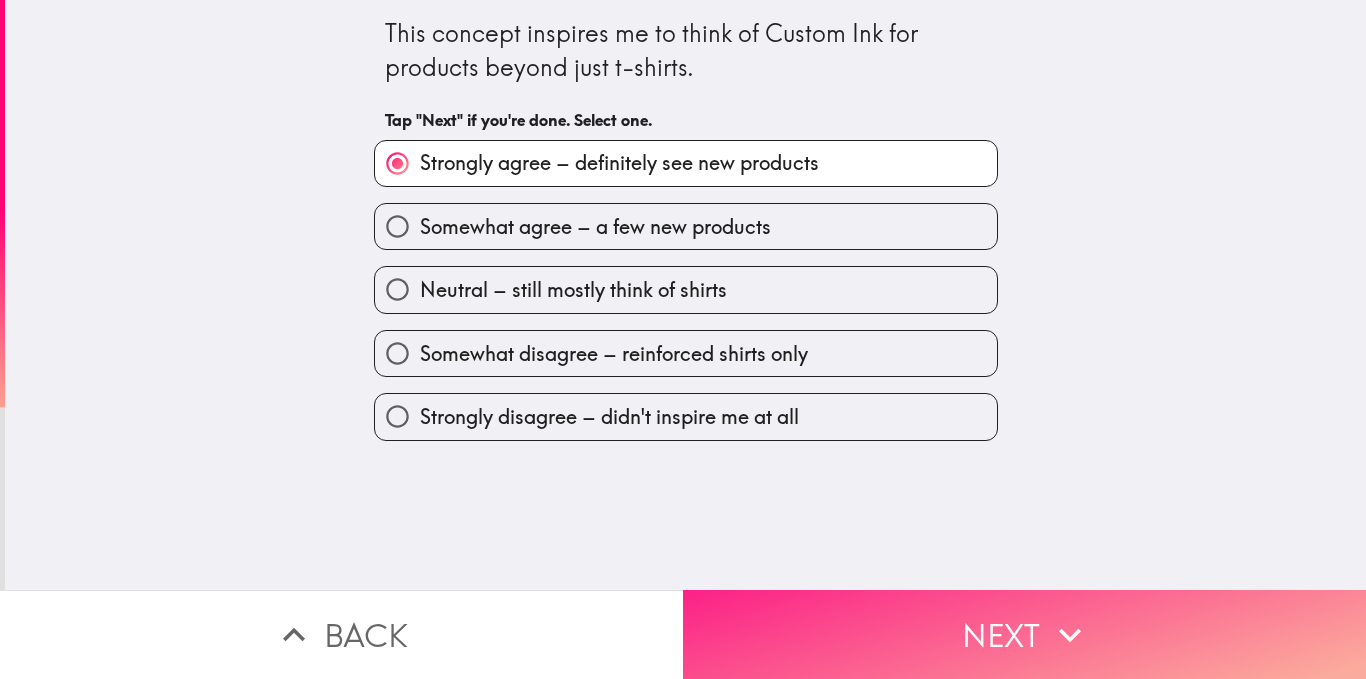 click on "Next" at bounding box center [1024, 634] 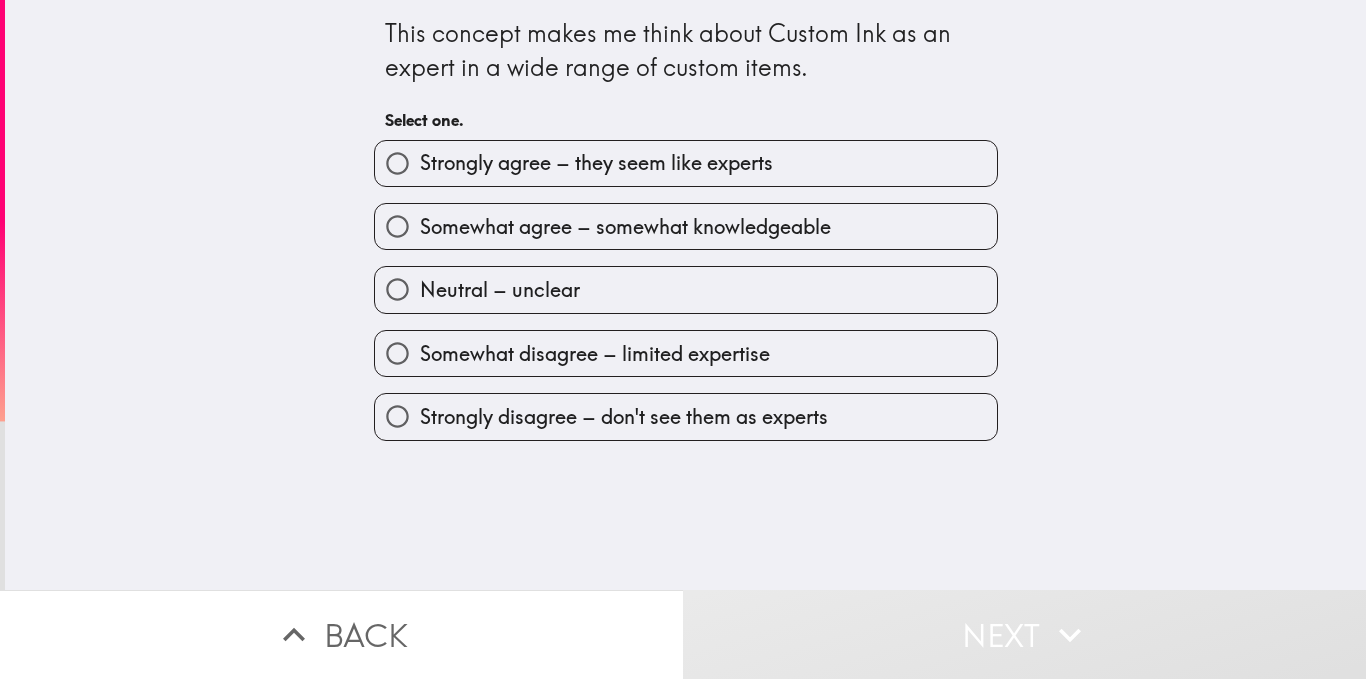 click on "Strongly agree – they seem like experts" at bounding box center (596, 163) 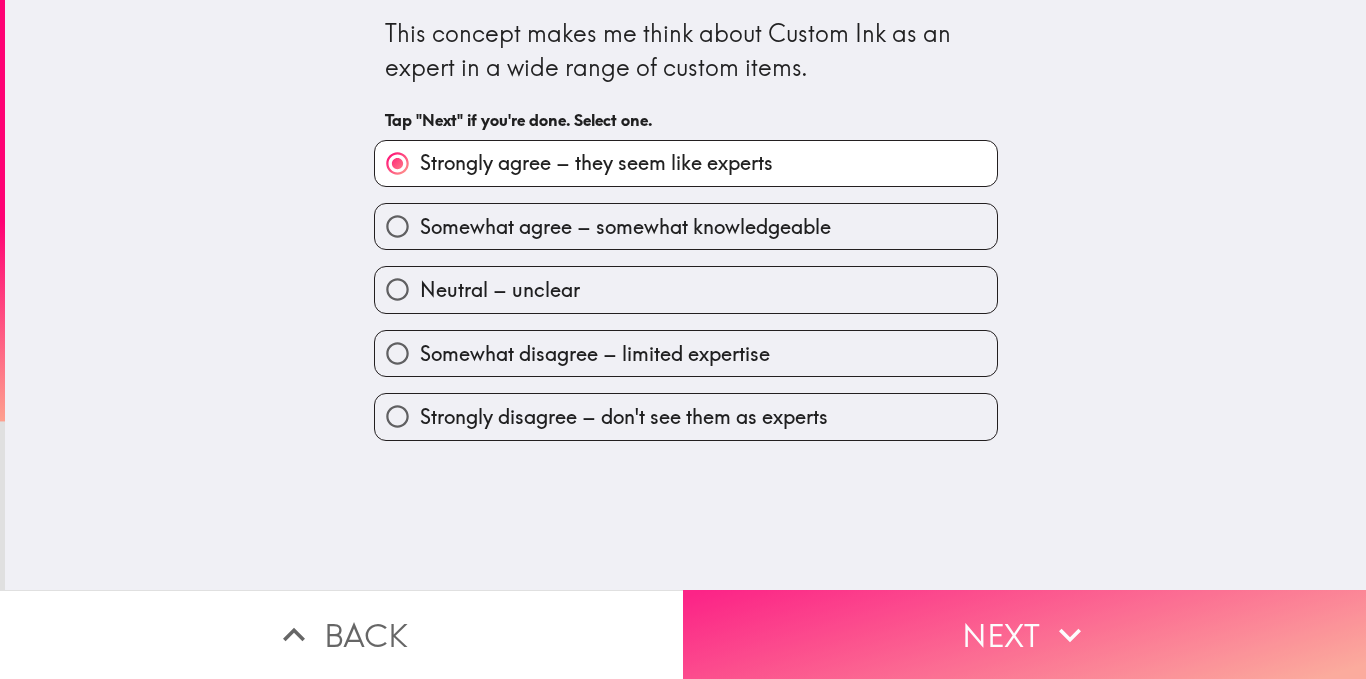 click on "Next" at bounding box center [1024, 634] 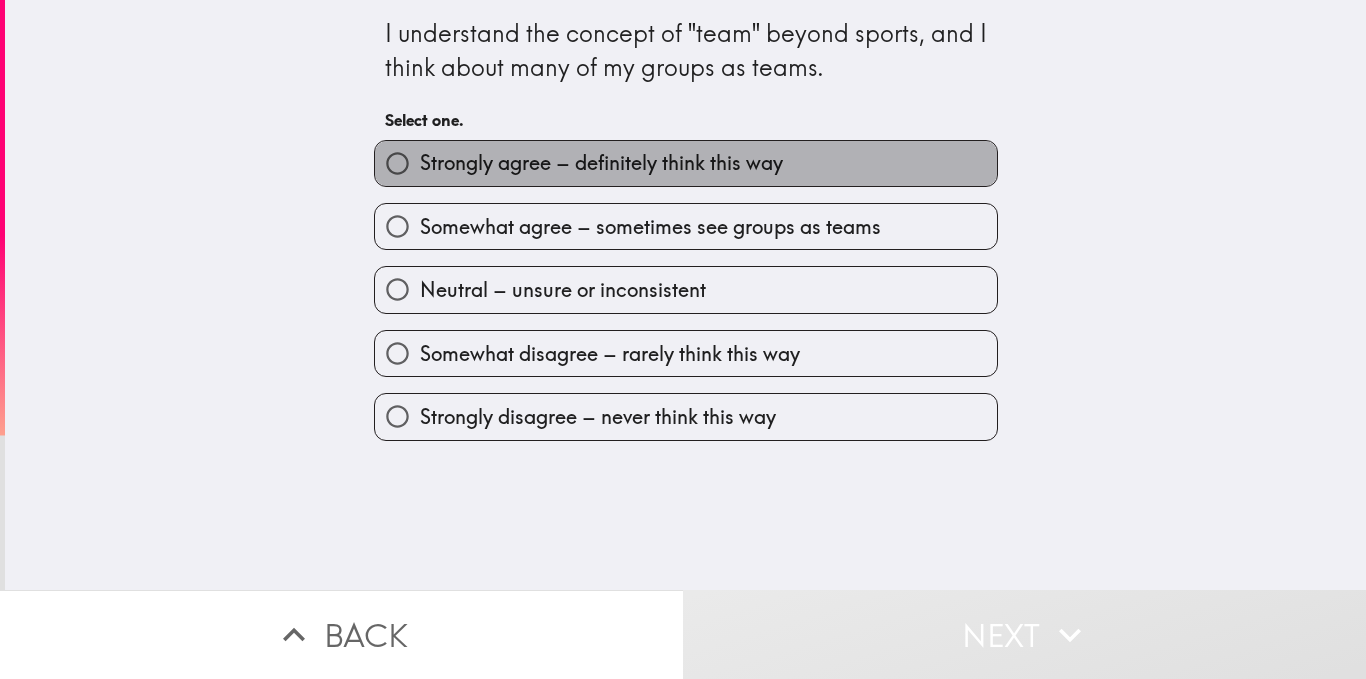 click on "Strongly agree – definitely think this way" at bounding box center (601, 163) 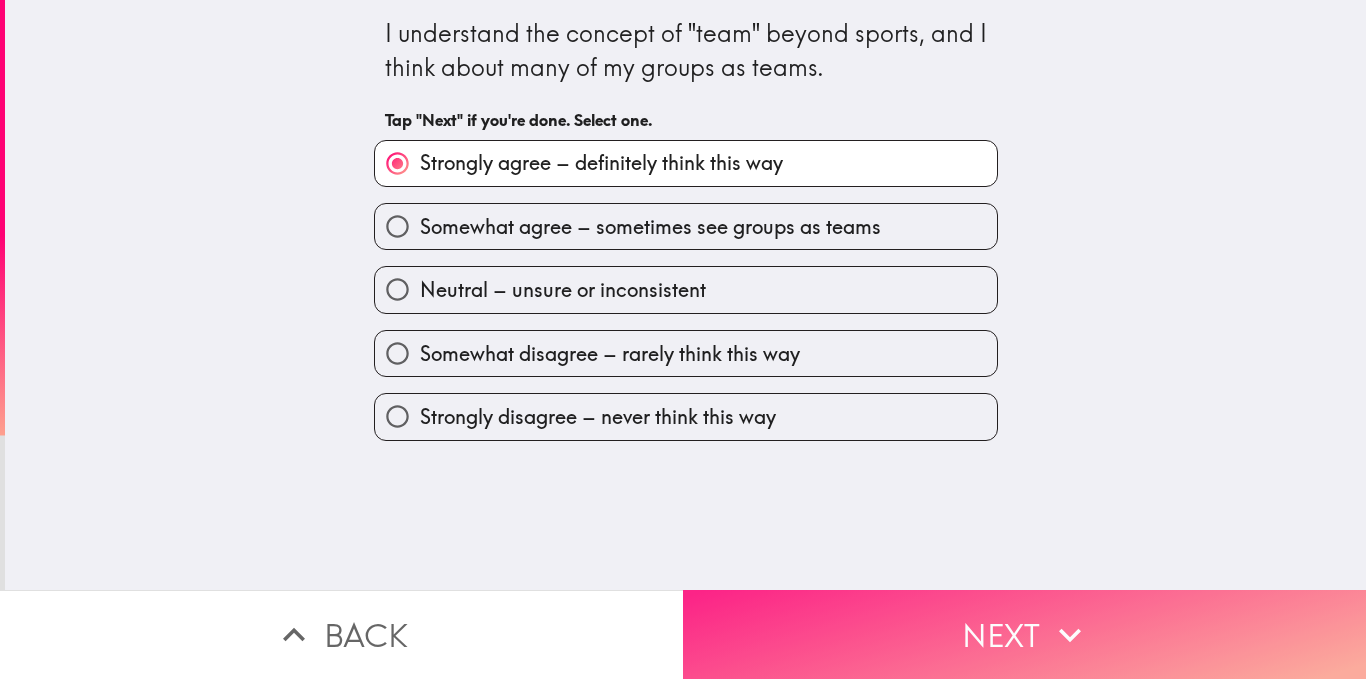 click on "Next" at bounding box center [1024, 634] 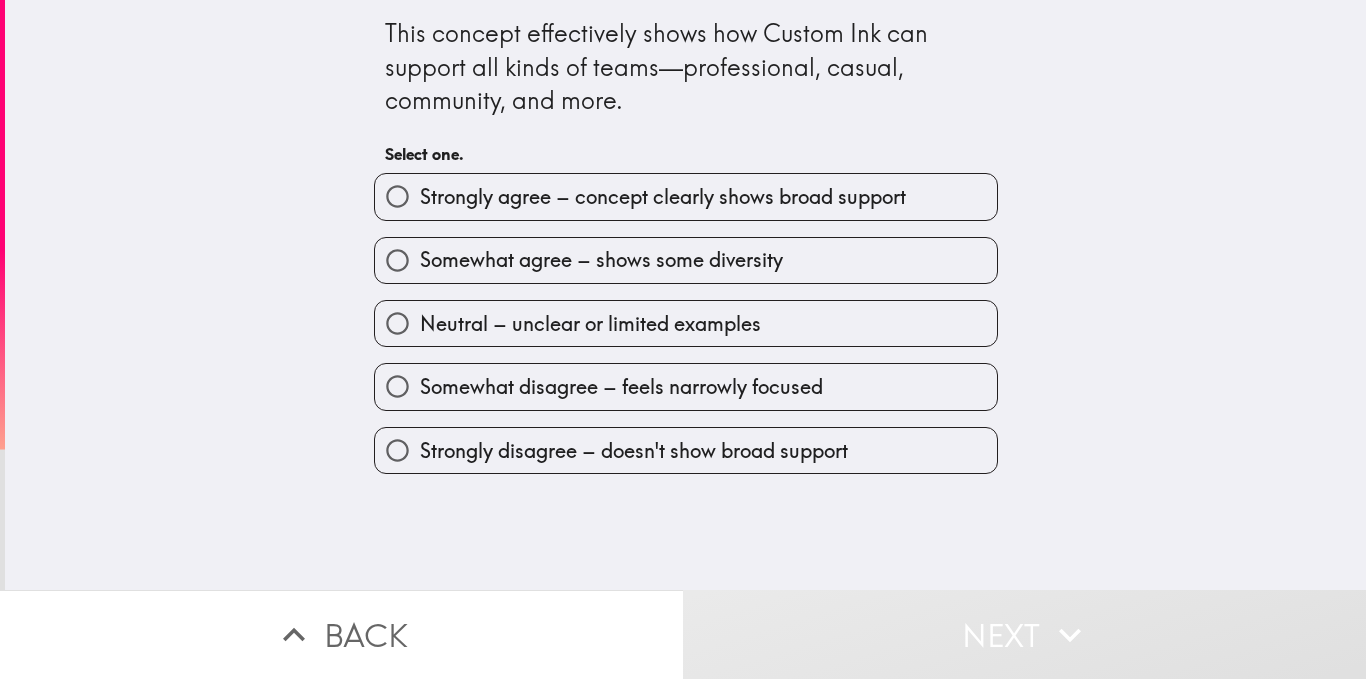 click on "Strongly agree – concept clearly shows broad support" at bounding box center [663, 197] 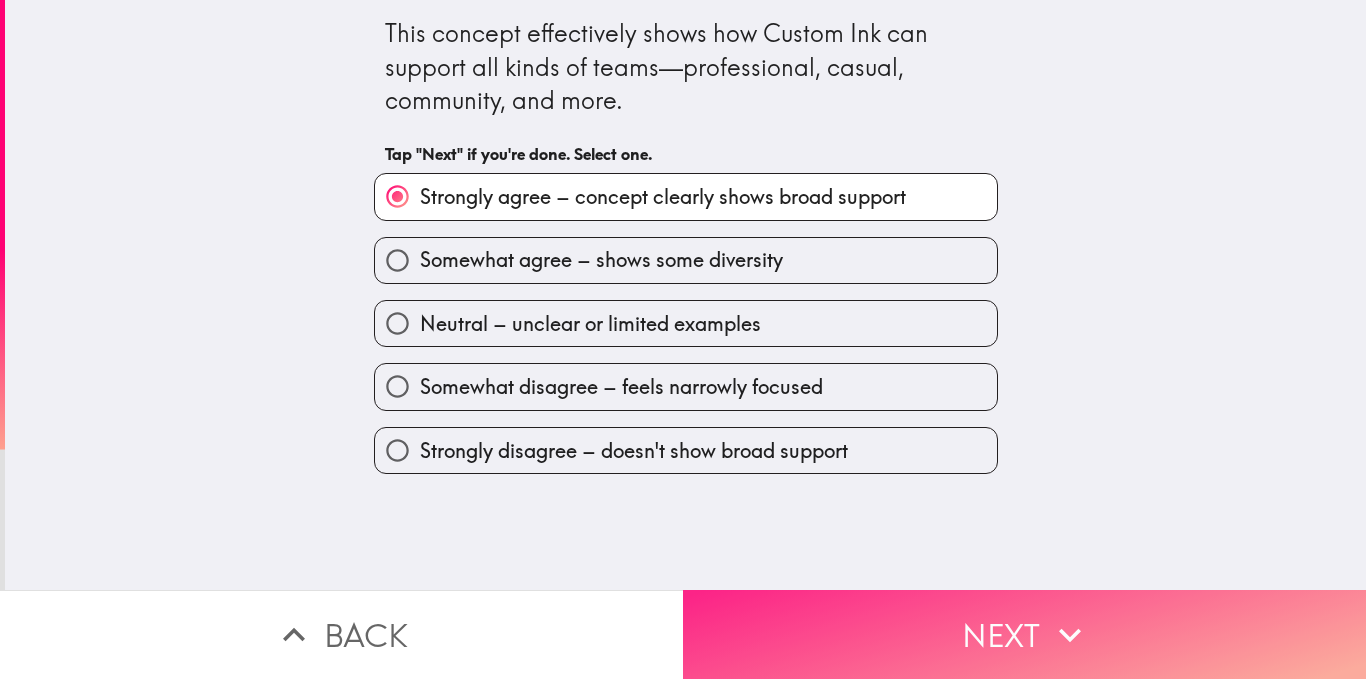 click on "Next" at bounding box center [1024, 634] 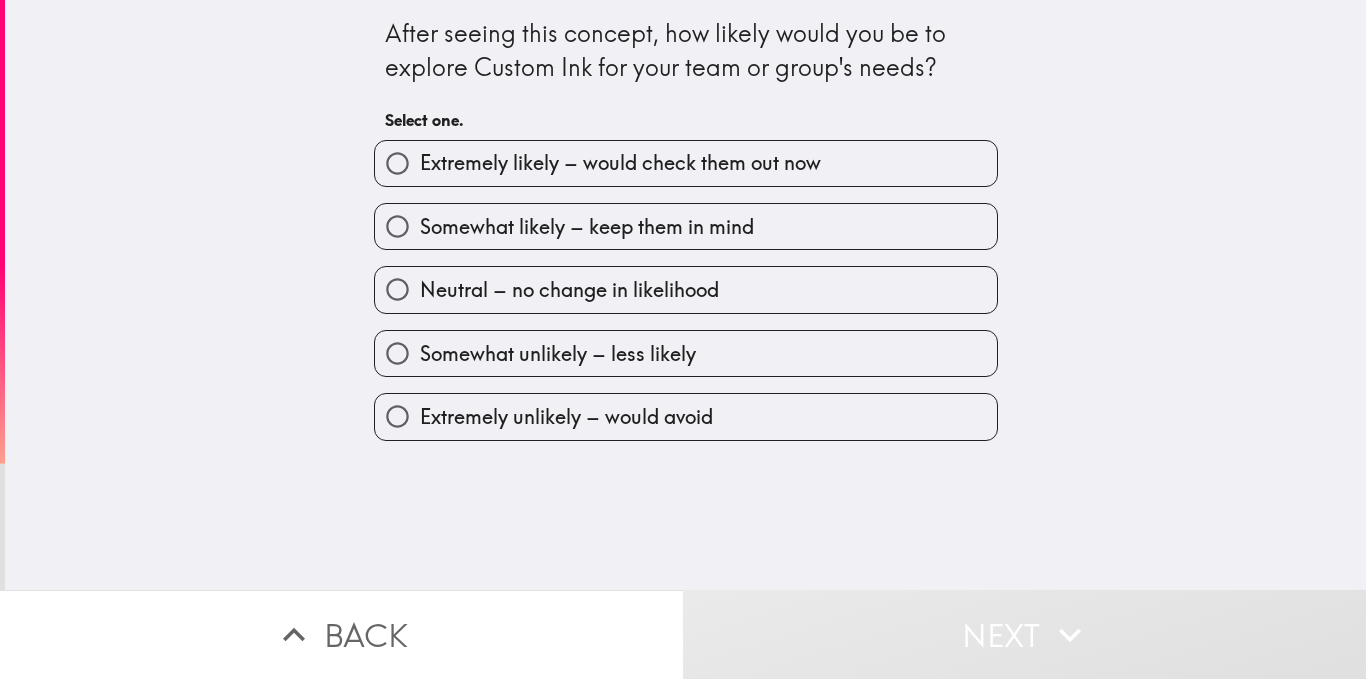 click on "Extremely likely – would check them out now" at bounding box center (620, 163) 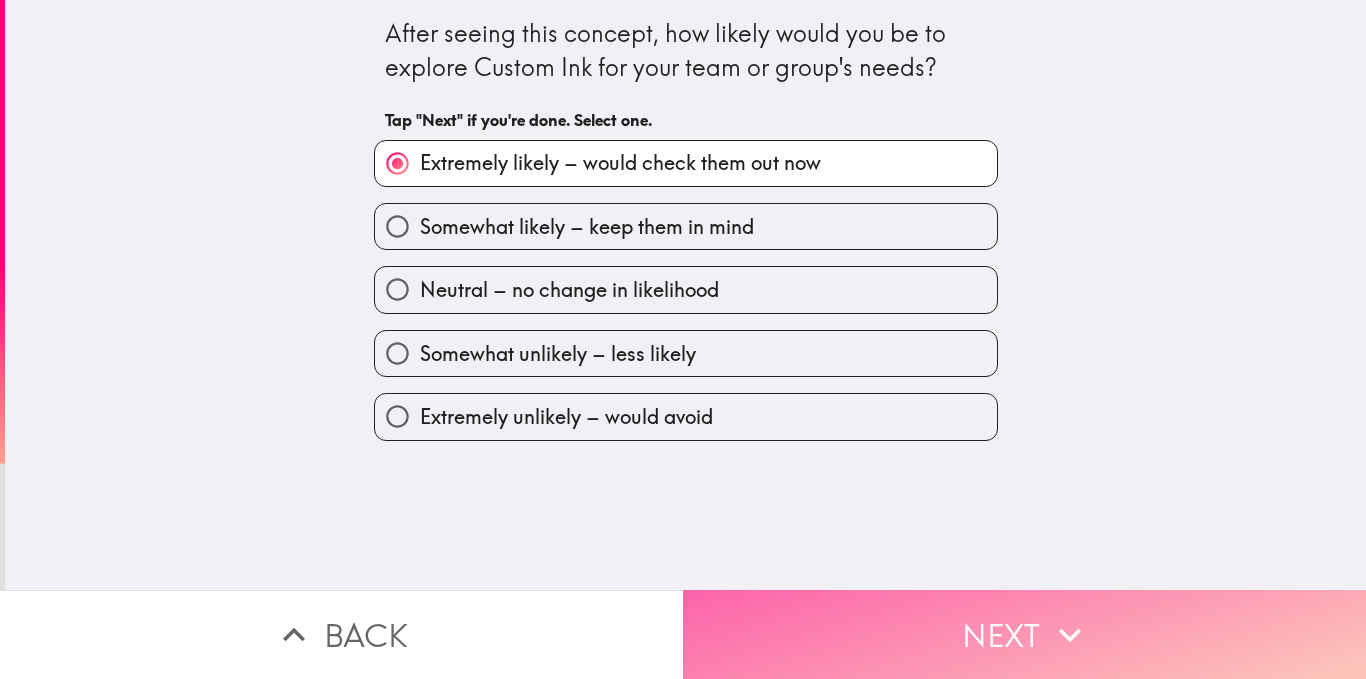 click on "Next" at bounding box center [1024, 634] 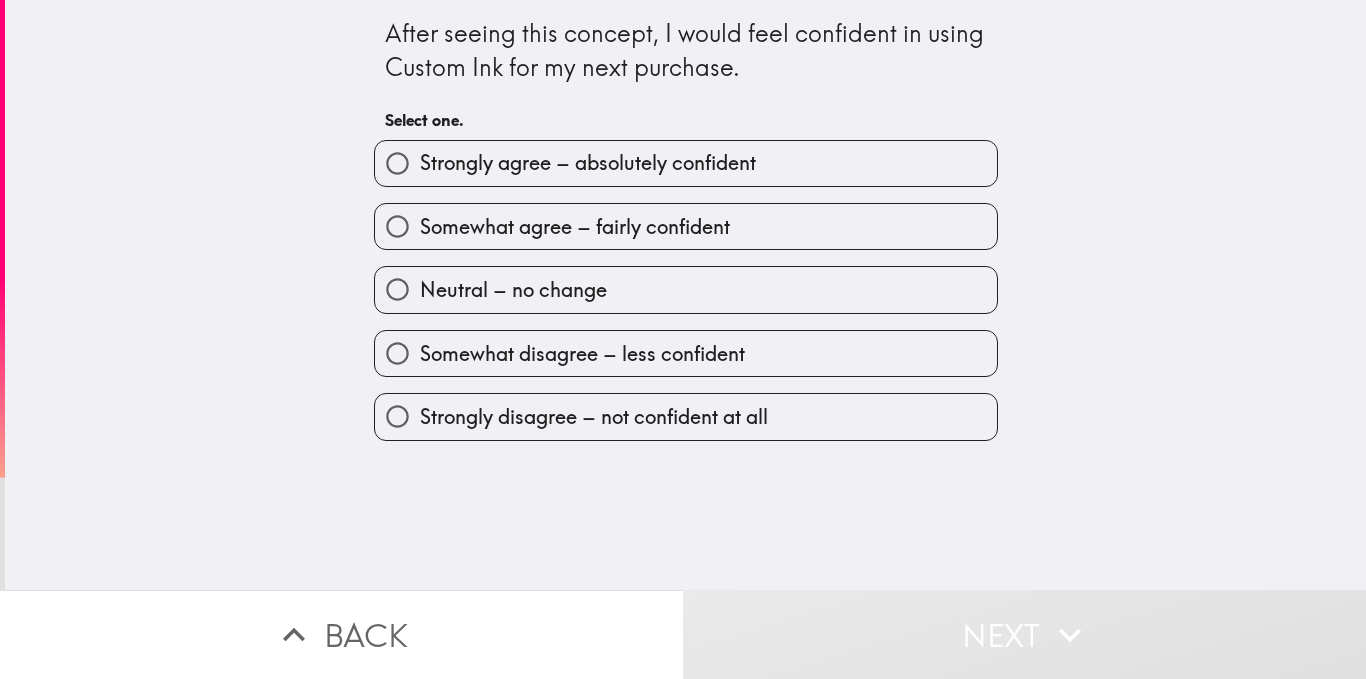 click on "Strongly agree – absolutely confident" at bounding box center (588, 163) 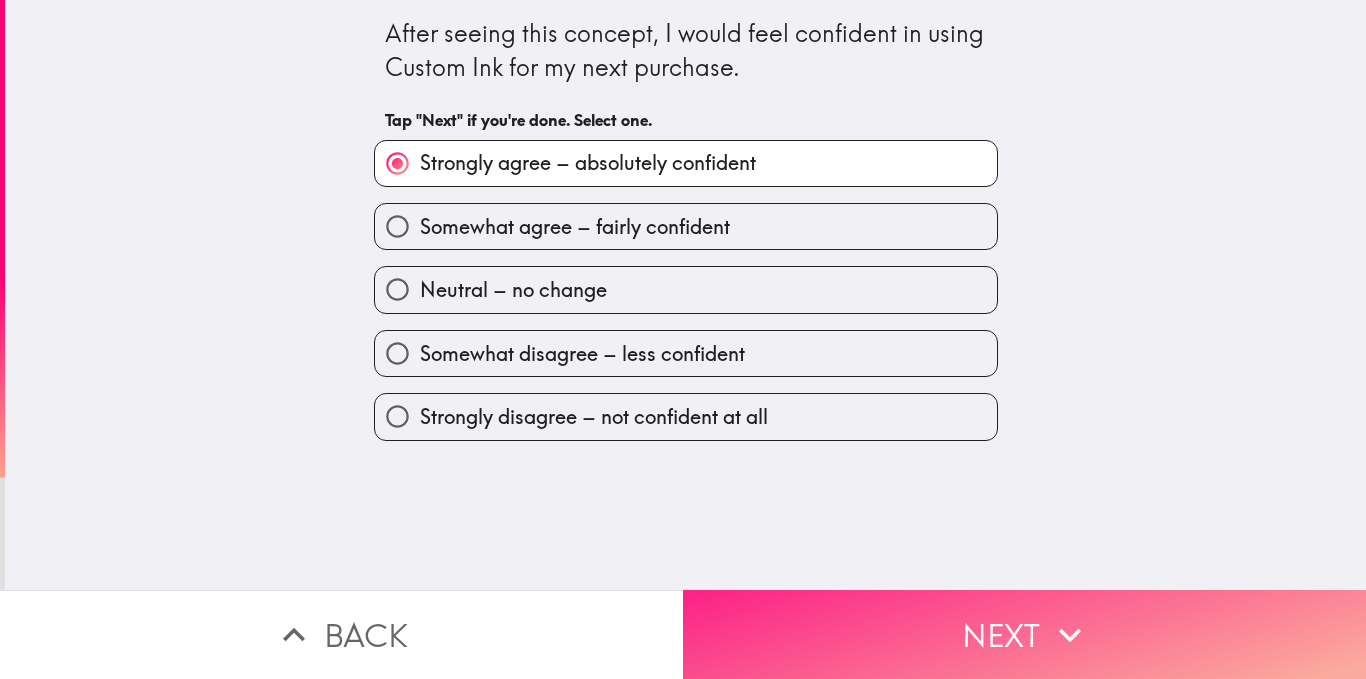 click on "Next" at bounding box center (1024, 634) 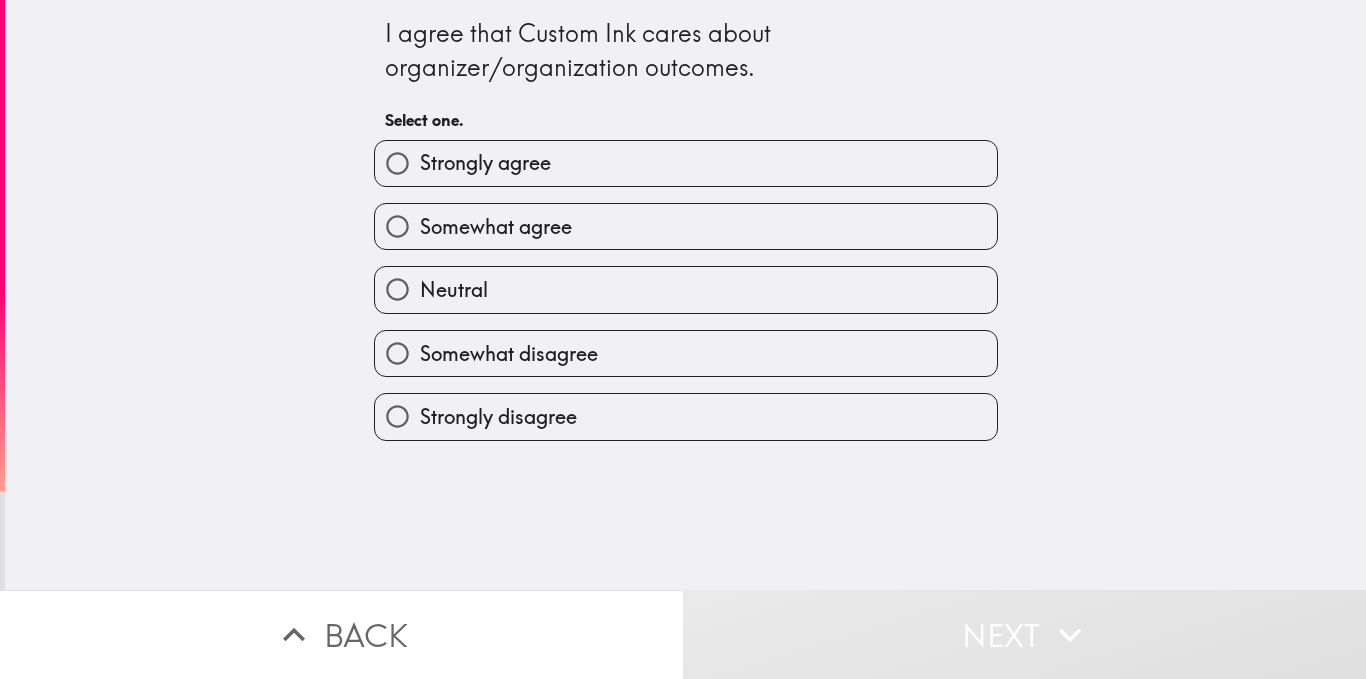 click on "Strongly agree" at bounding box center (686, 163) 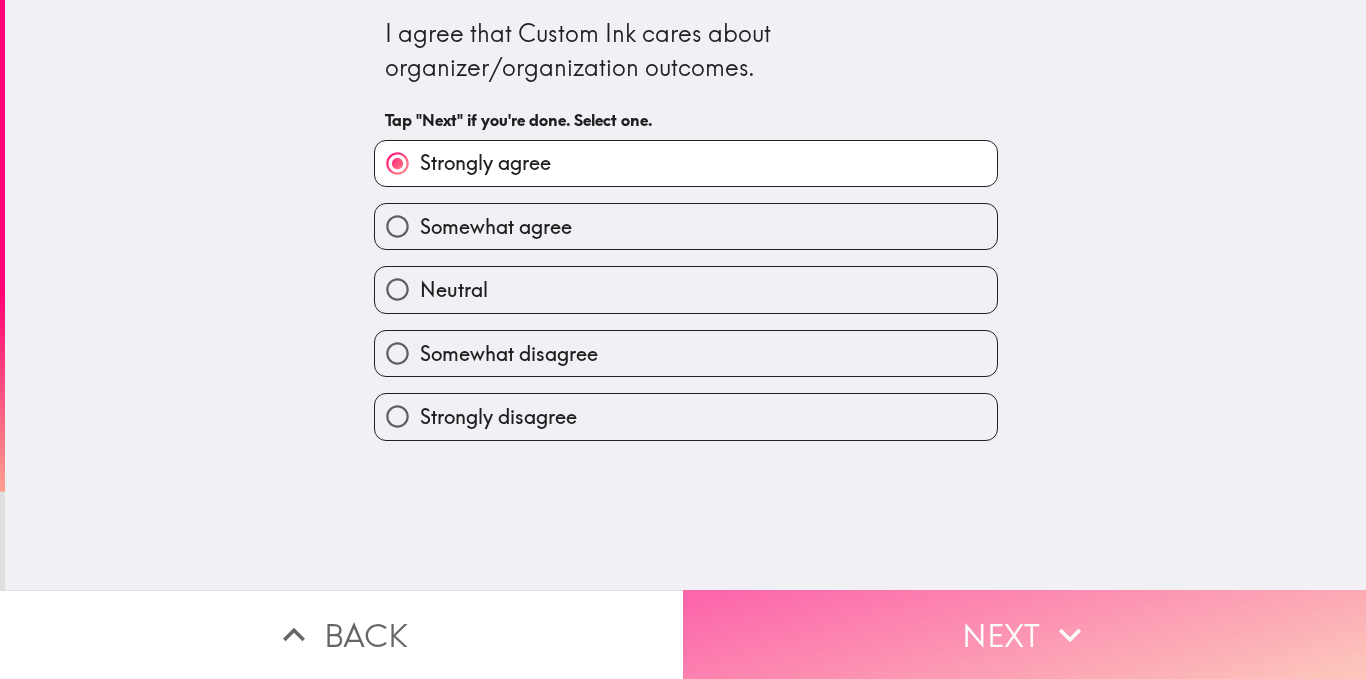 click on "Next" at bounding box center [1024, 634] 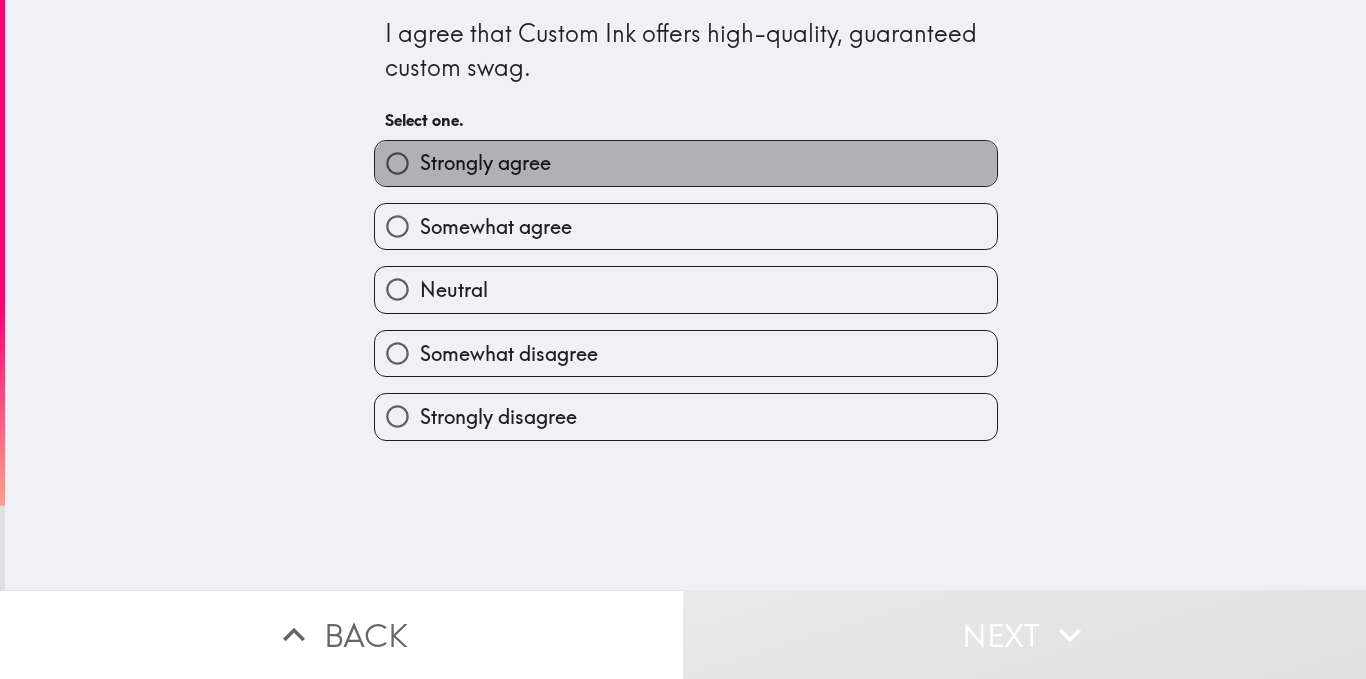 click on "Strongly agree" at bounding box center [686, 163] 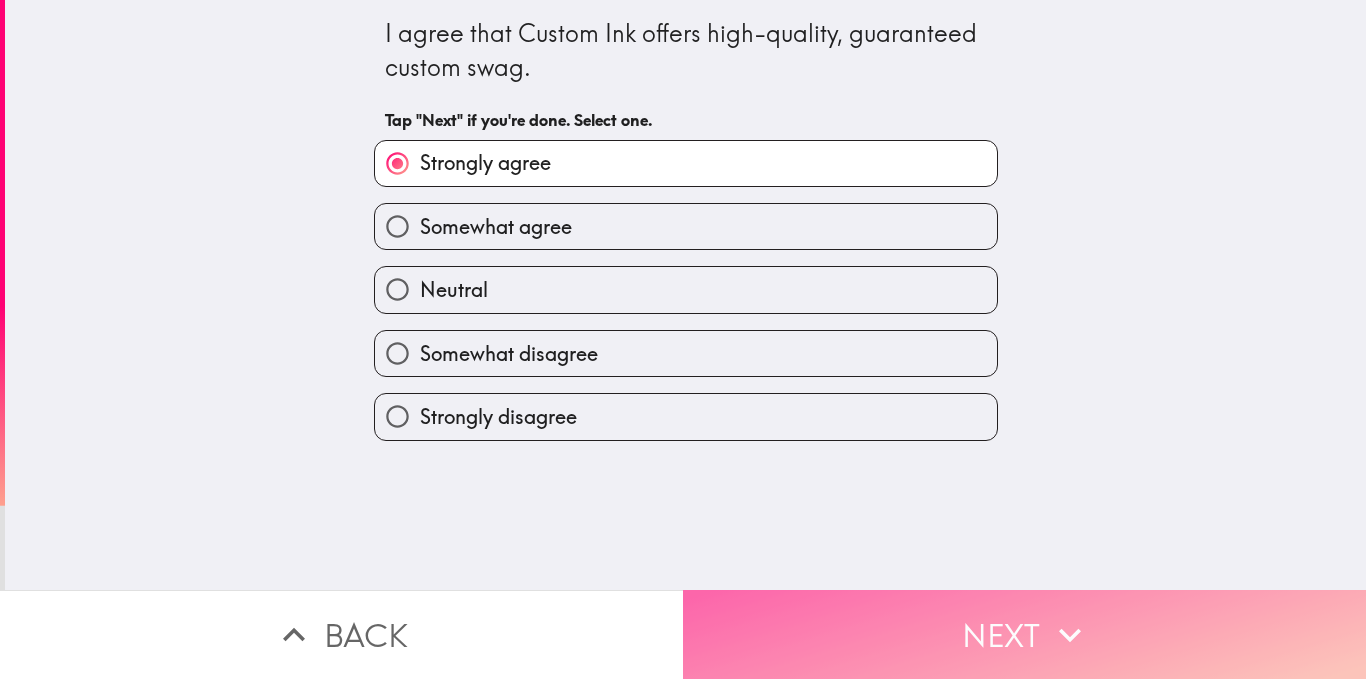 click on "Next" at bounding box center (1024, 634) 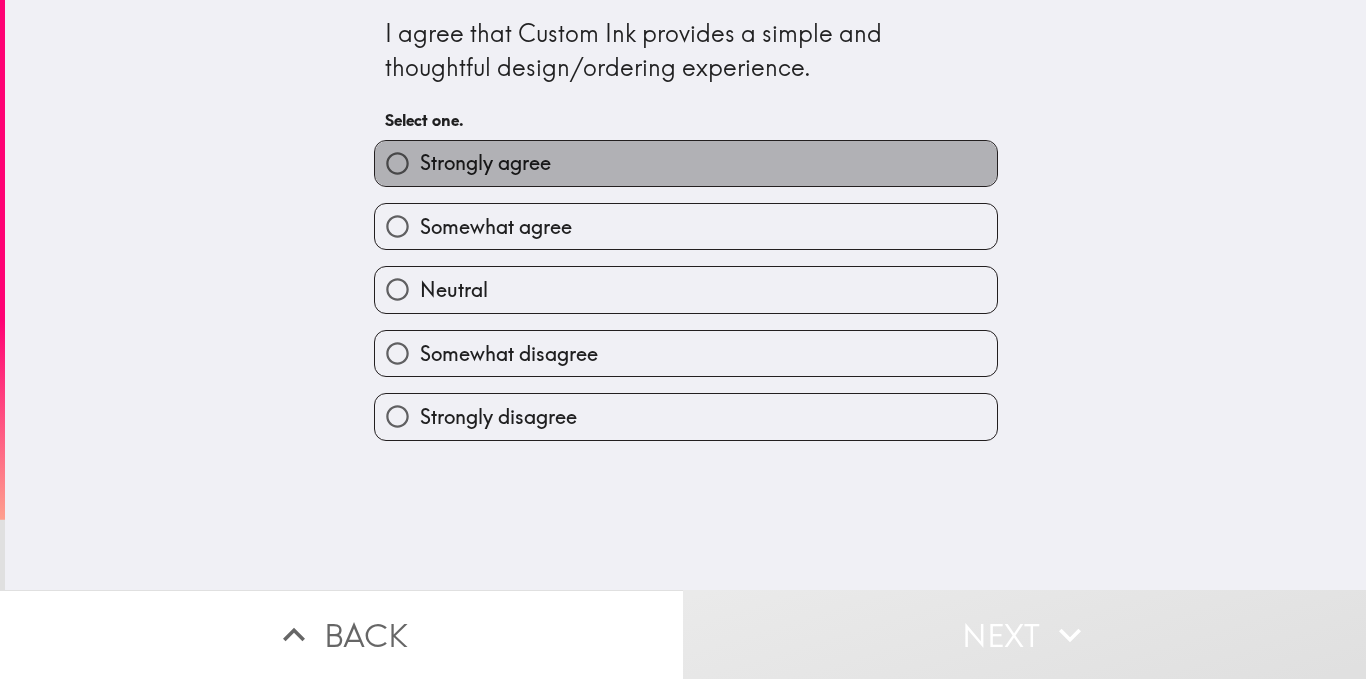 click on "Strongly agree" at bounding box center [686, 163] 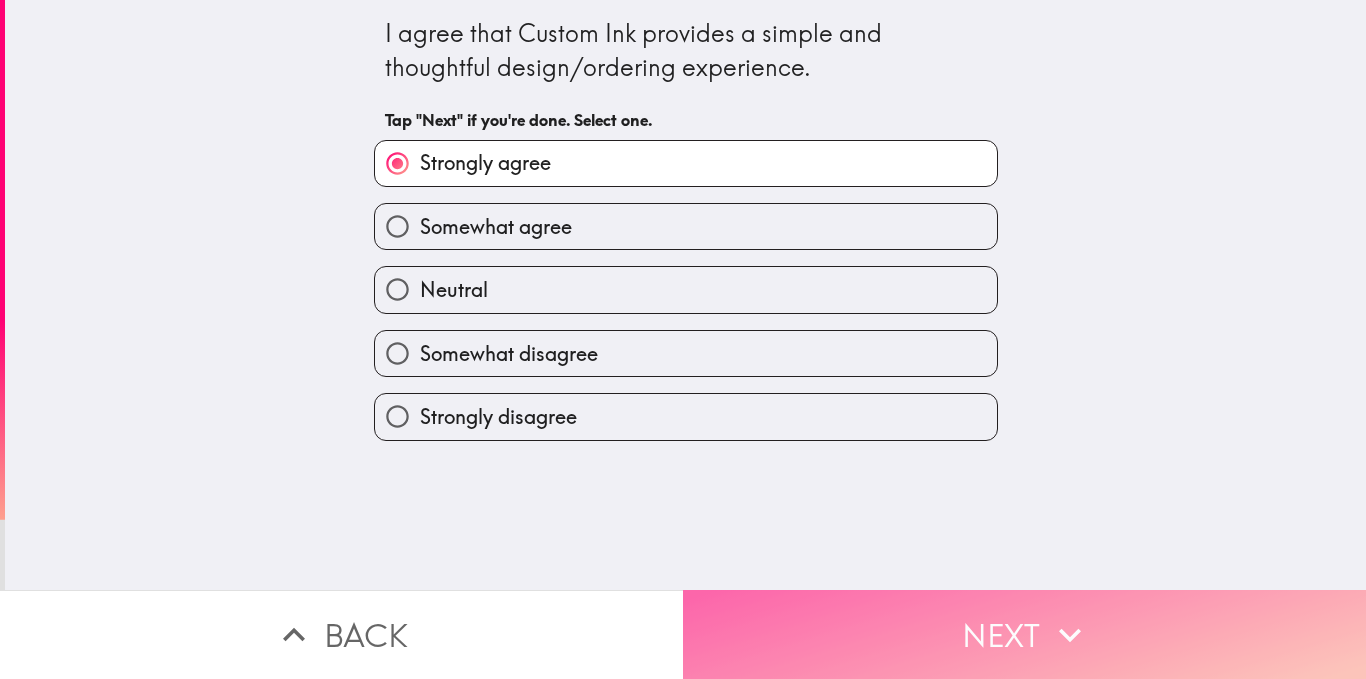 click on "Next" at bounding box center [1024, 634] 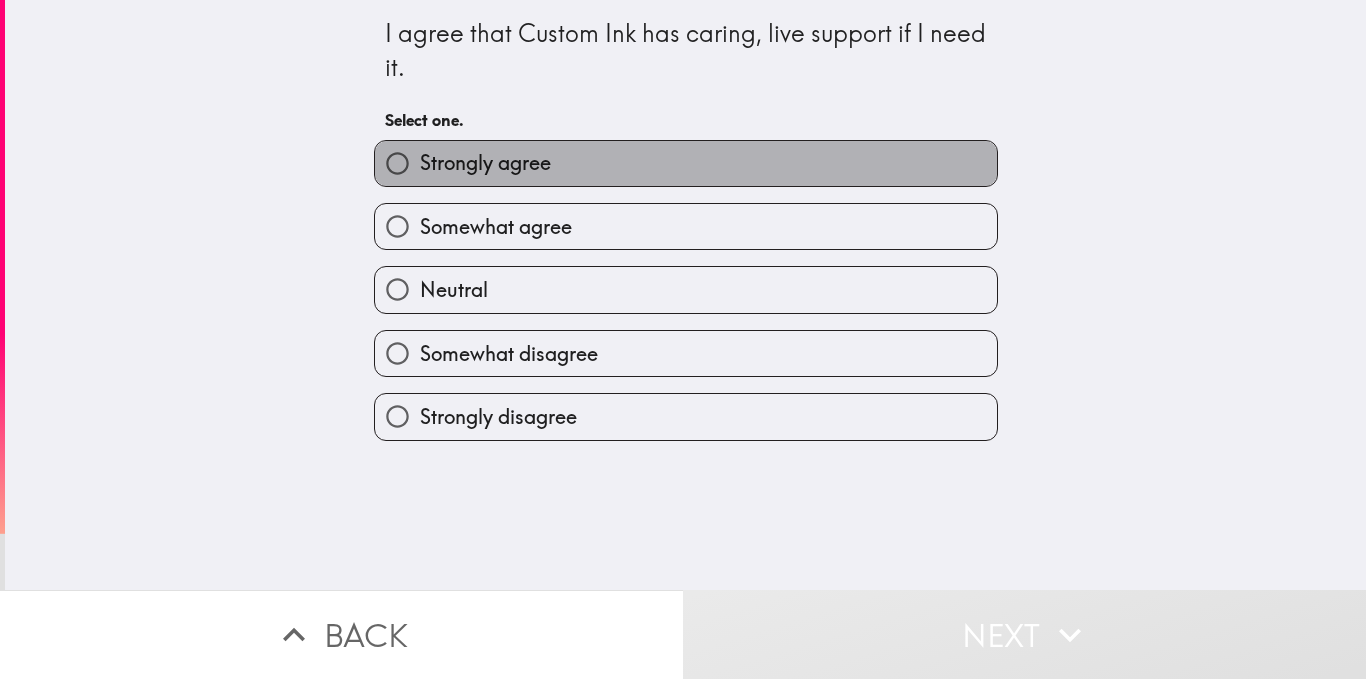 click on "Strongly agree" at bounding box center (686, 163) 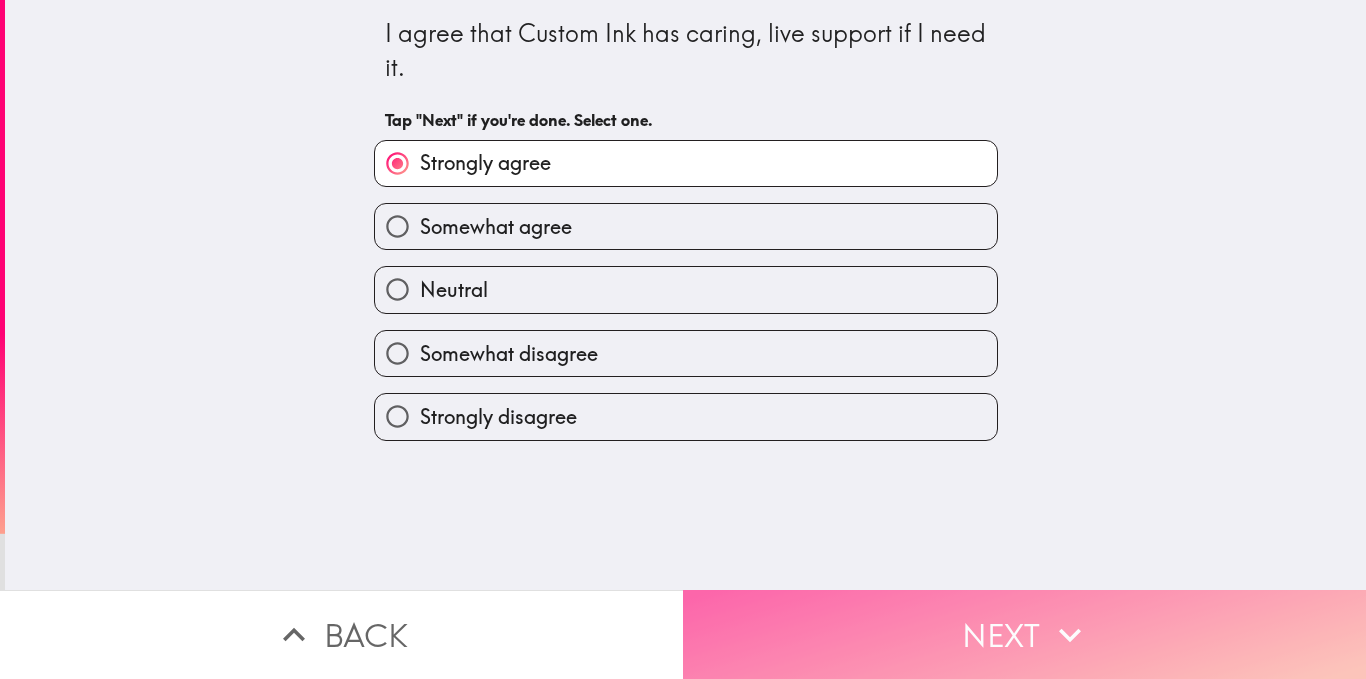 click on "Next" at bounding box center [1024, 634] 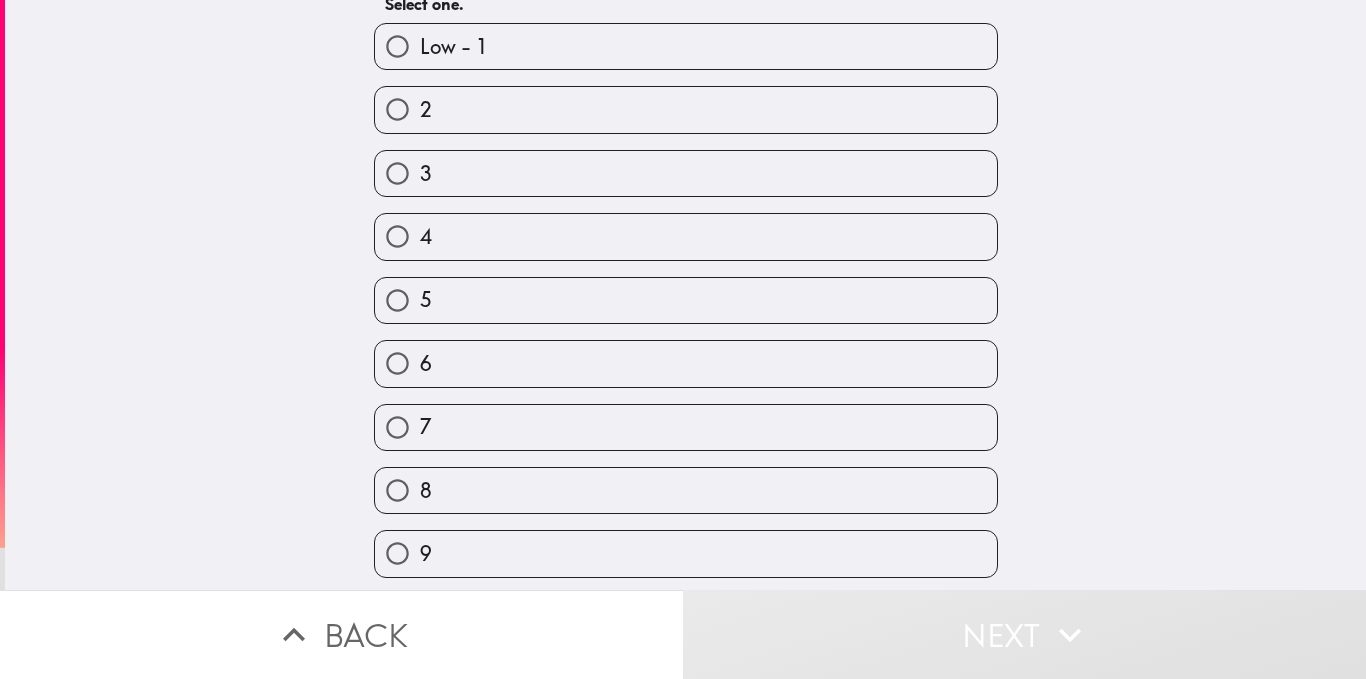 scroll, scrollTop: 151, scrollLeft: 0, axis: vertical 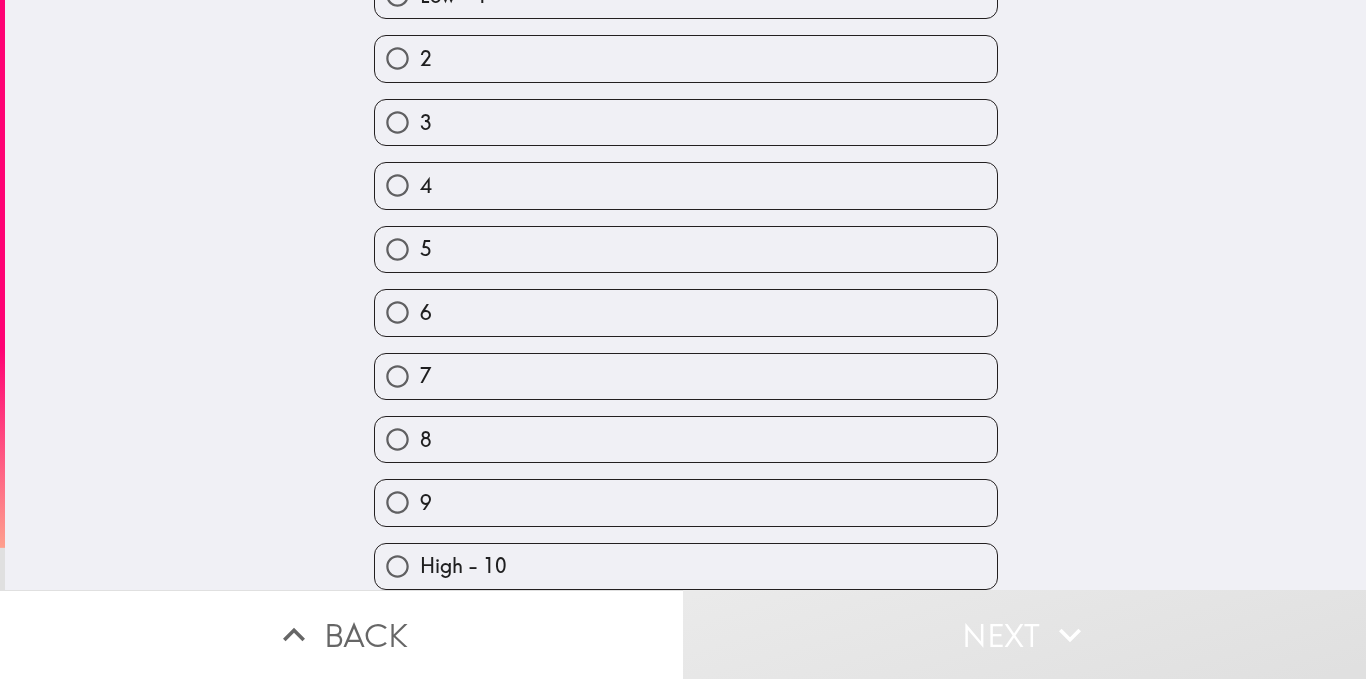 click on "High - 10" at bounding box center (686, 566) 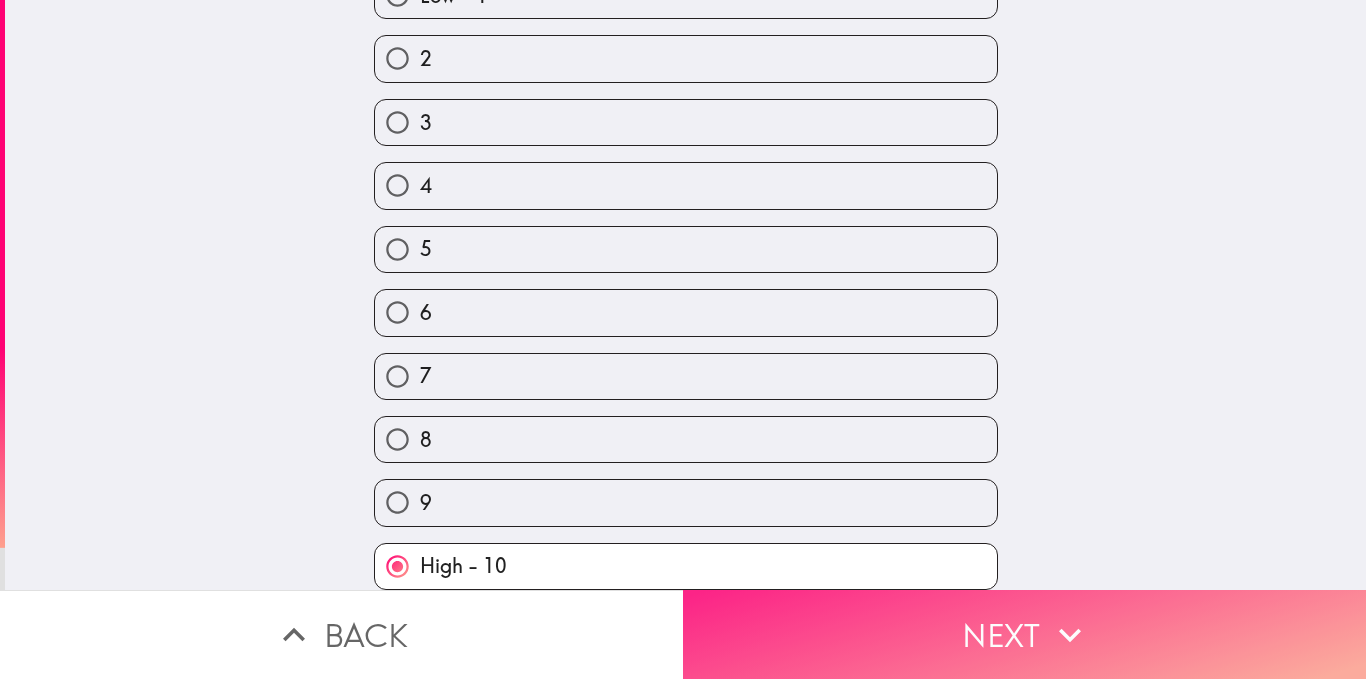 click on "Next" at bounding box center (1024, 634) 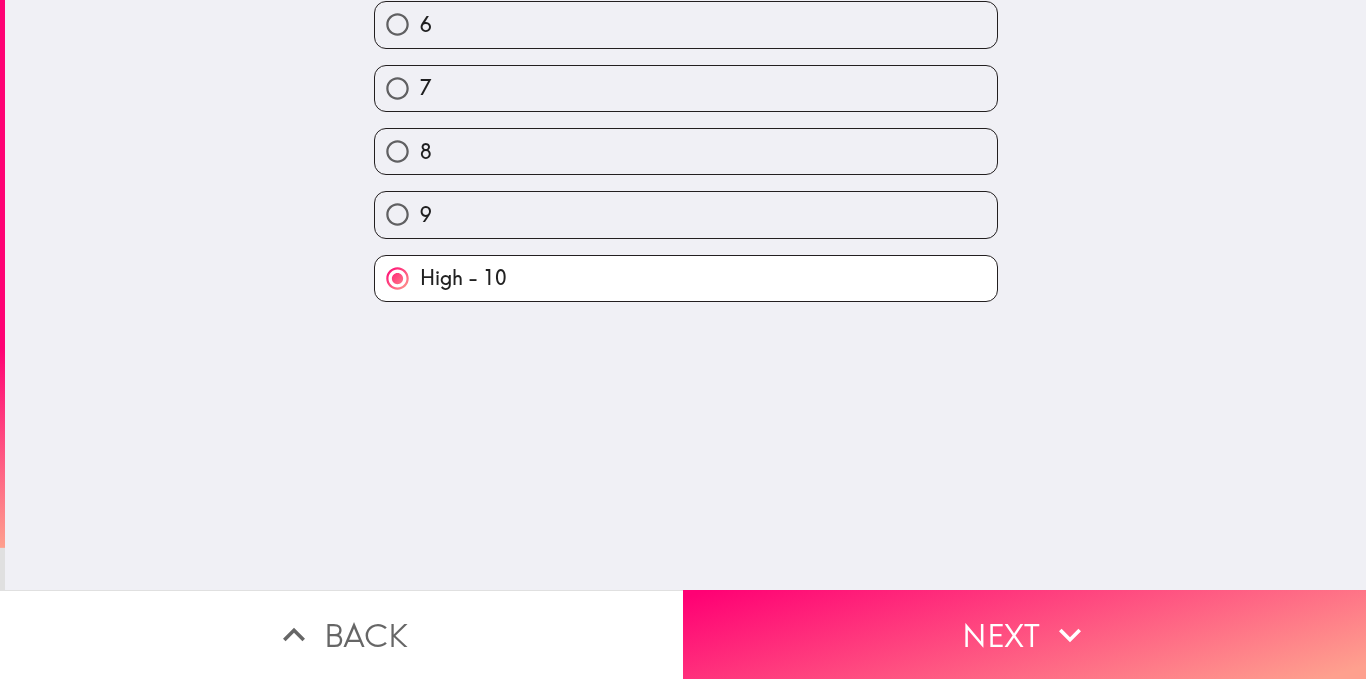 scroll, scrollTop: 0, scrollLeft: 0, axis: both 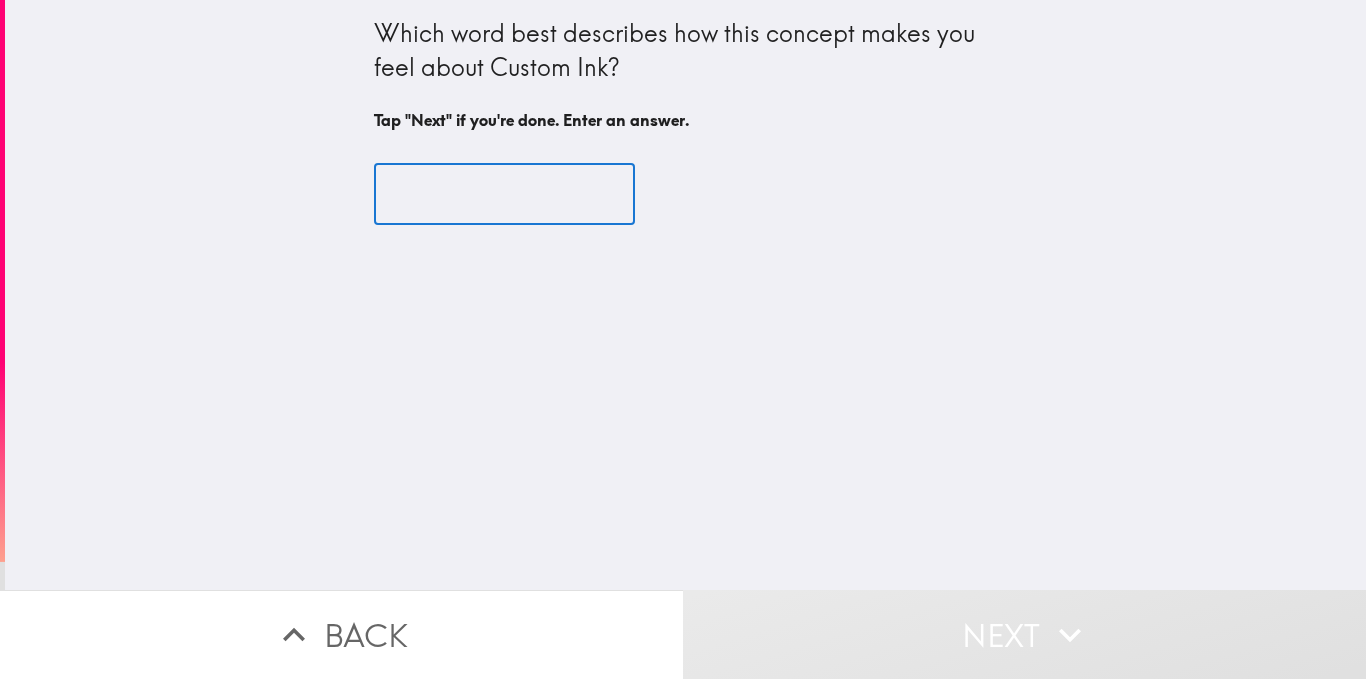 click at bounding box center [504, 195] 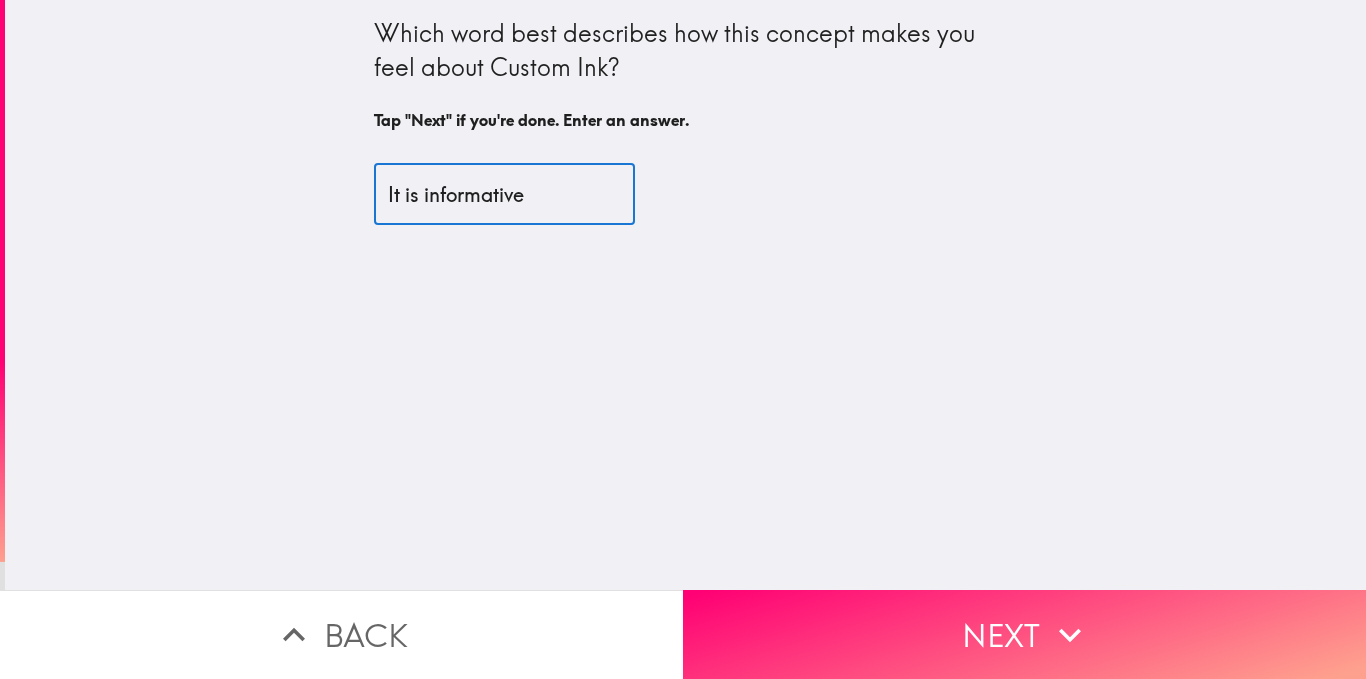 type on "It is informative" 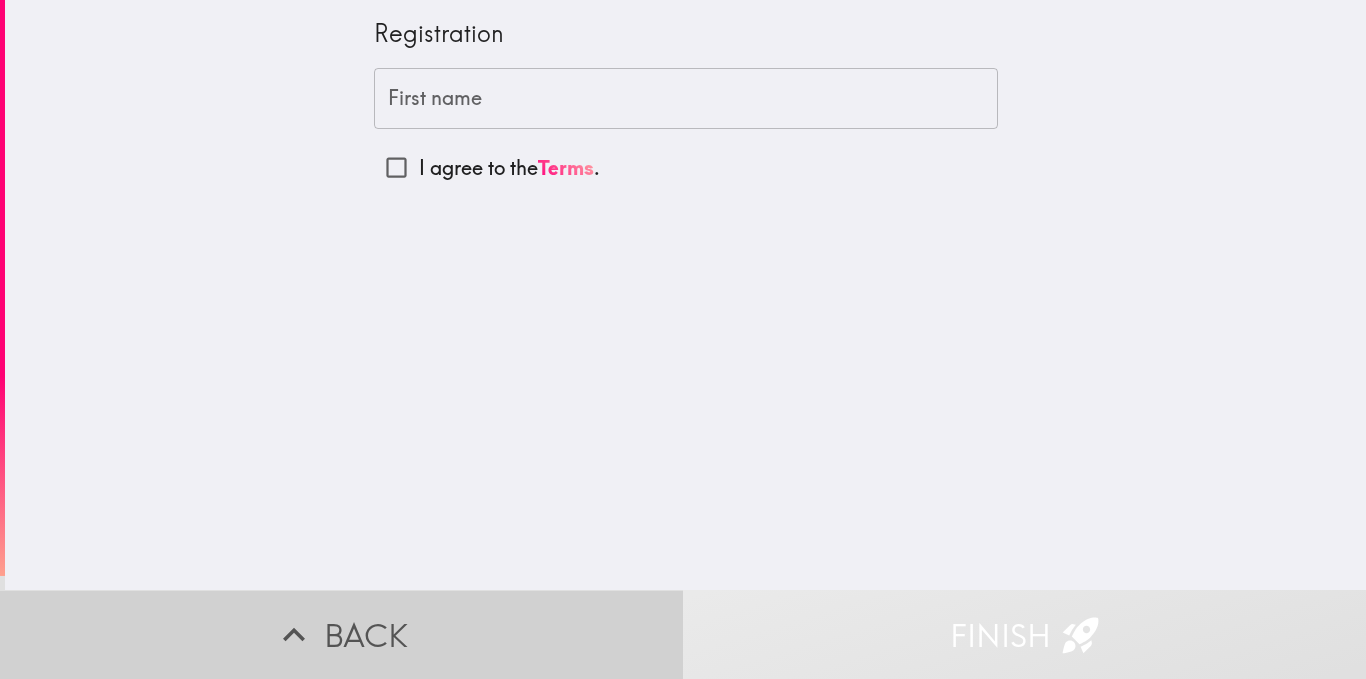 click on "Back" at bounding box center [341, 634] 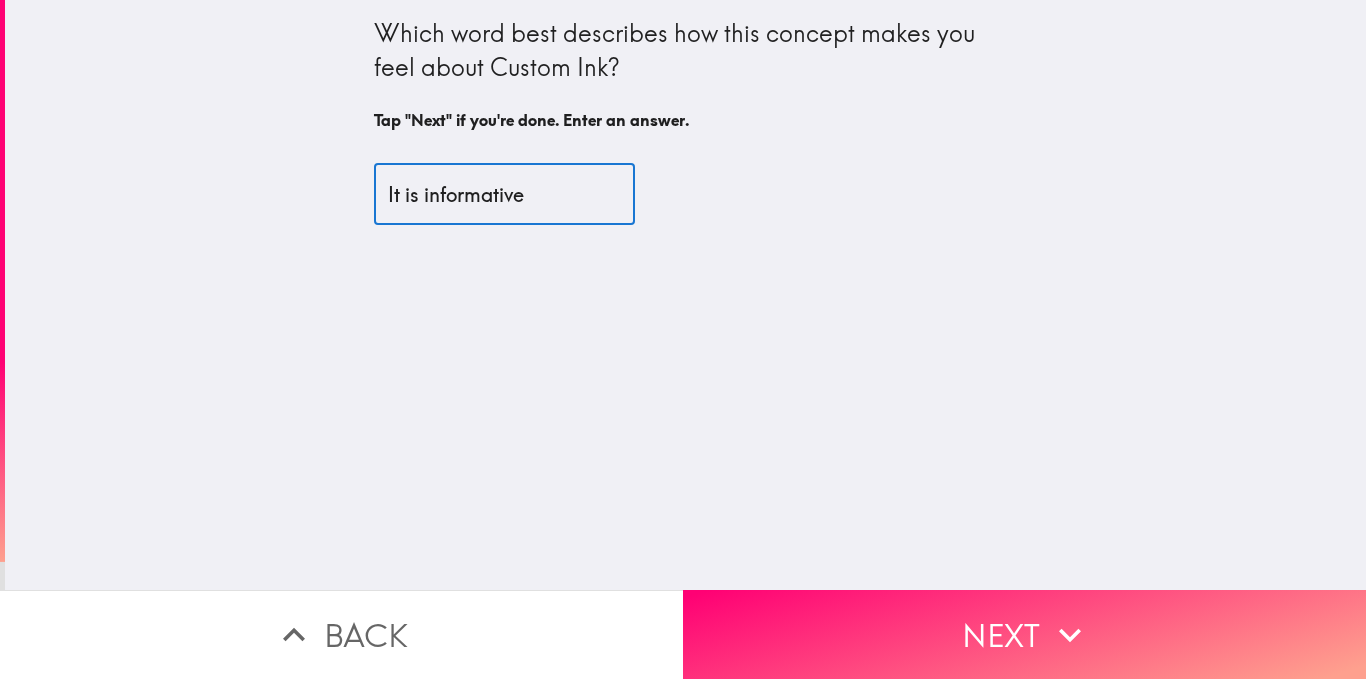 click on "It is informative" at bounding box center [504, 195] 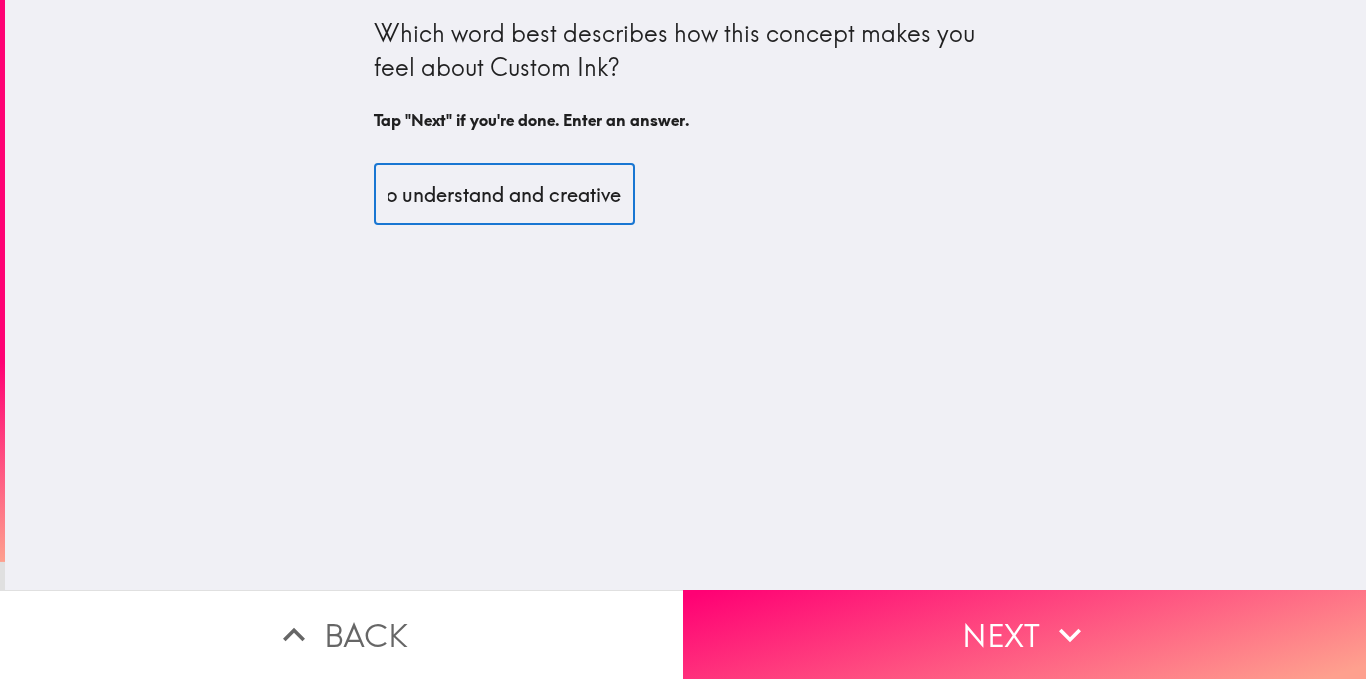 scroll, scrollTop: 0, scrollLeft: 225, axis: horizontal 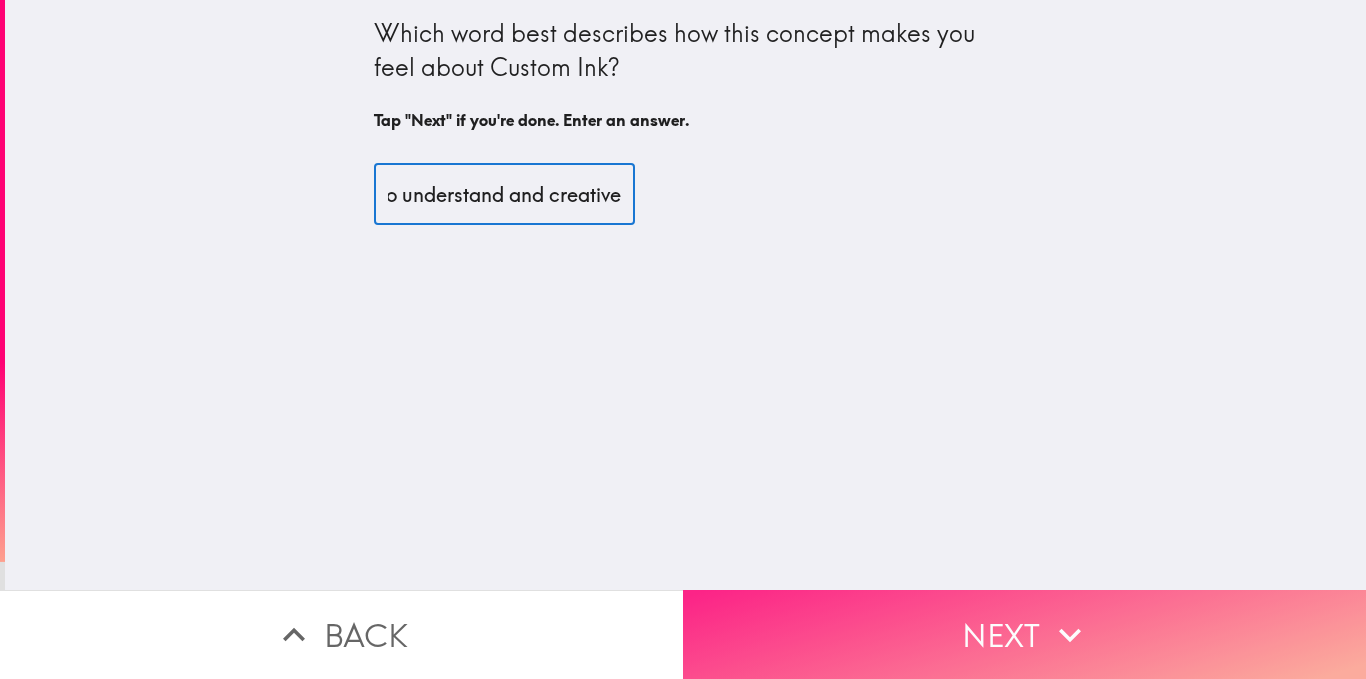type on "It is informative, easy to understand and creative" 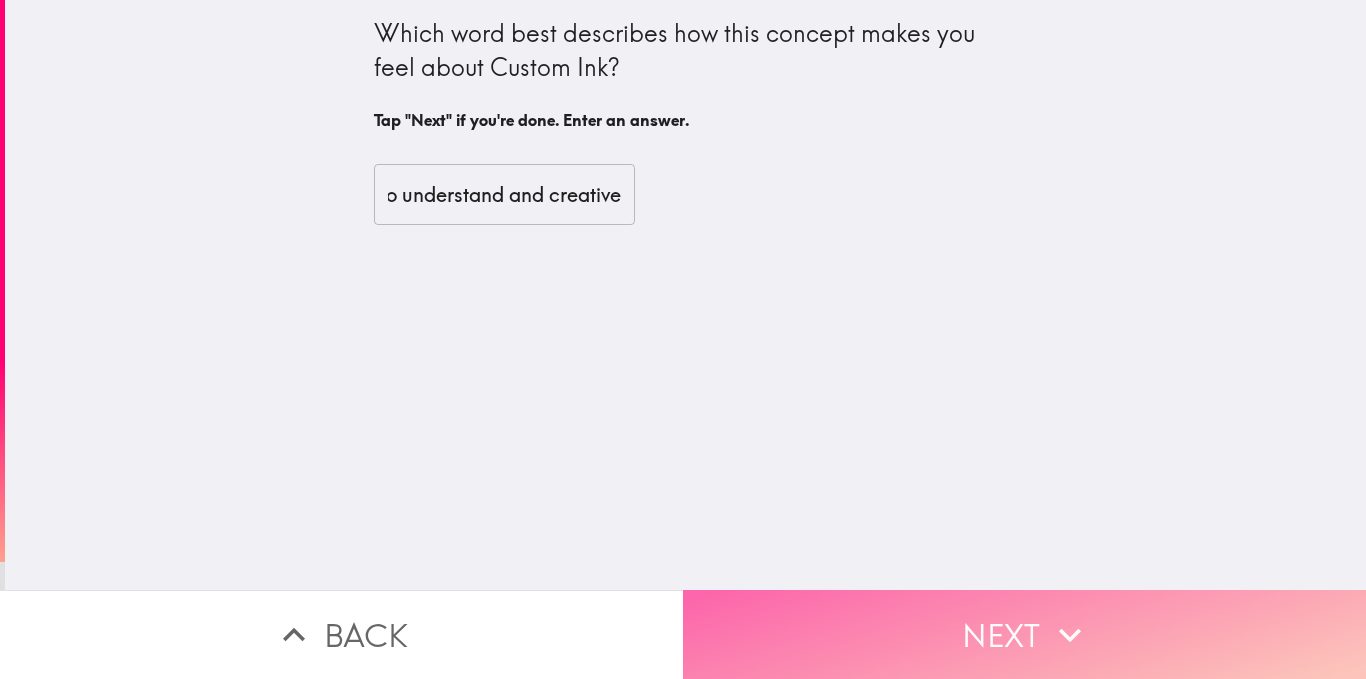 scroll, scrollTop: 0, scrollLeft: 0, axis: both 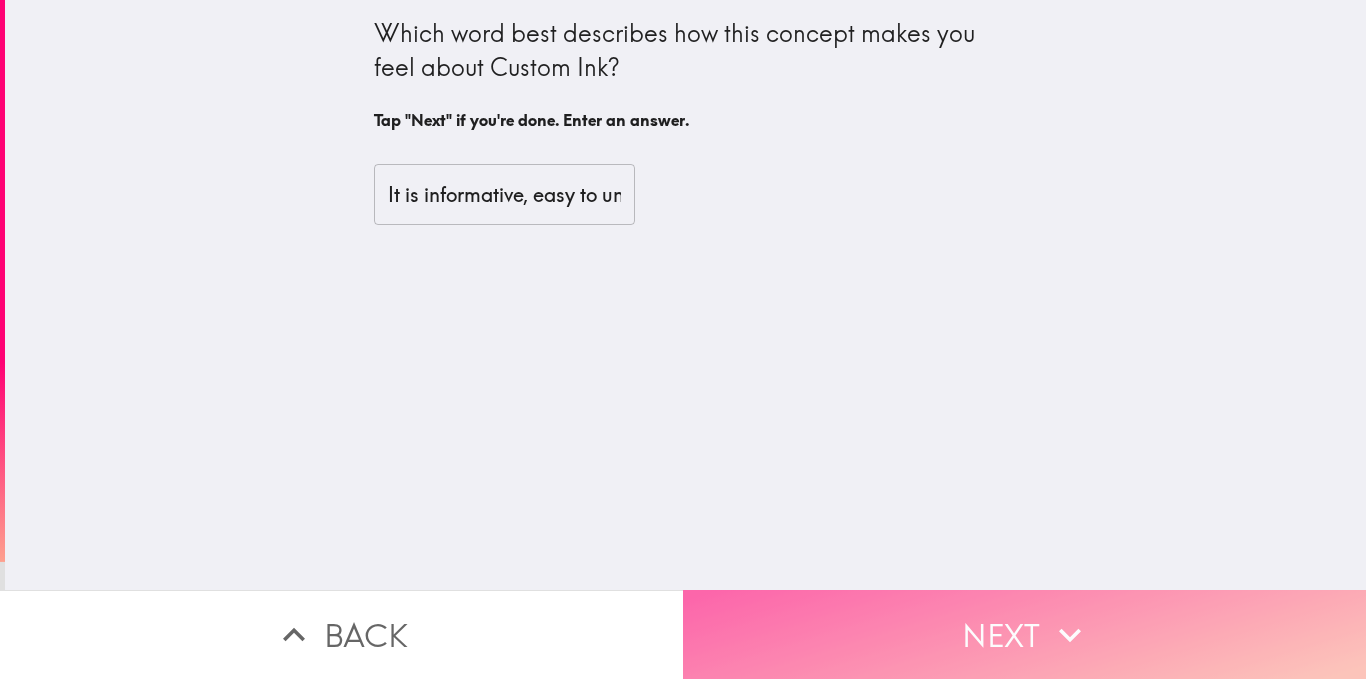 click on "Next" at bounding box center [1024, 634] 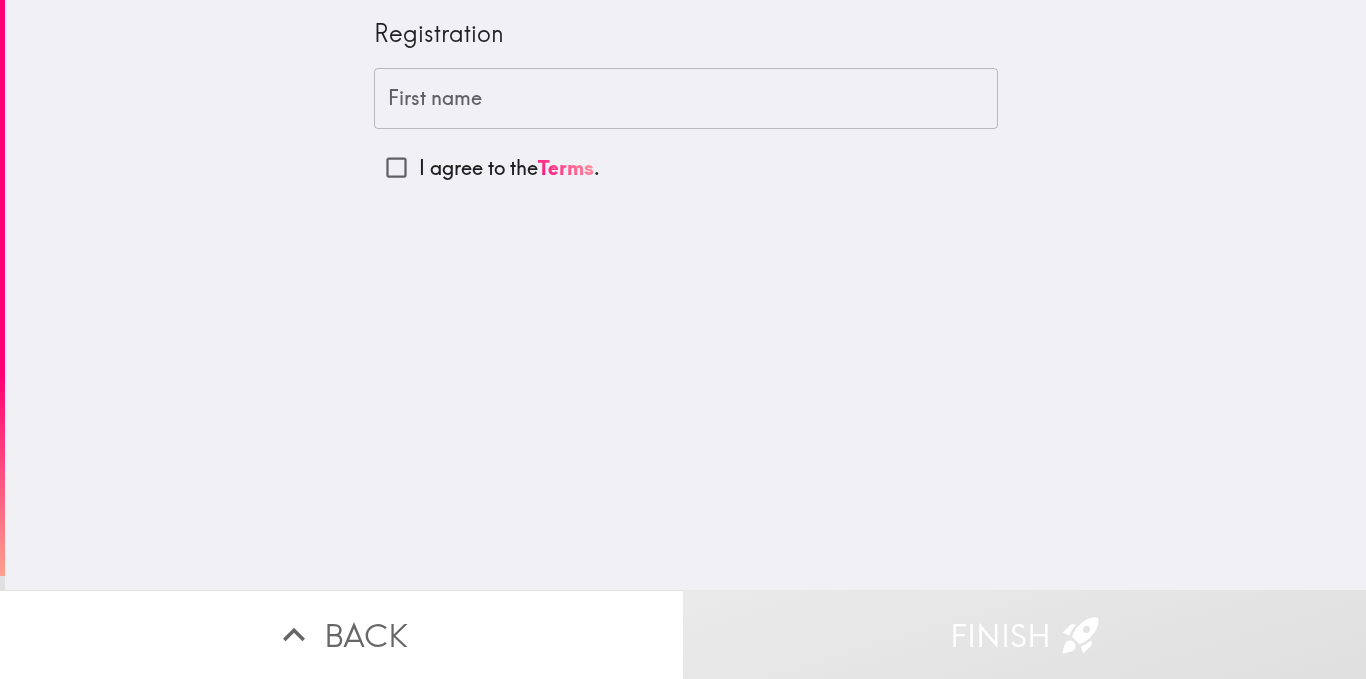 click on "First name First name" at bounding box center [686, 99] 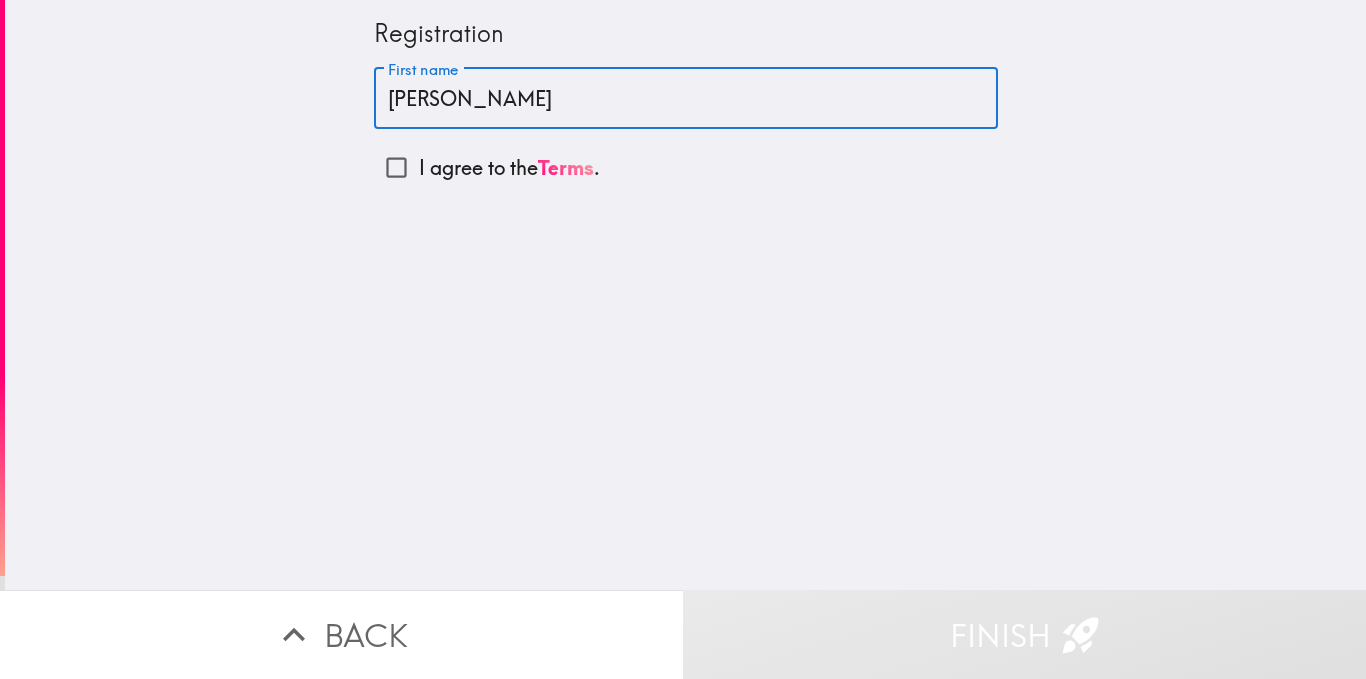 type on "[PERSON_NAME]" 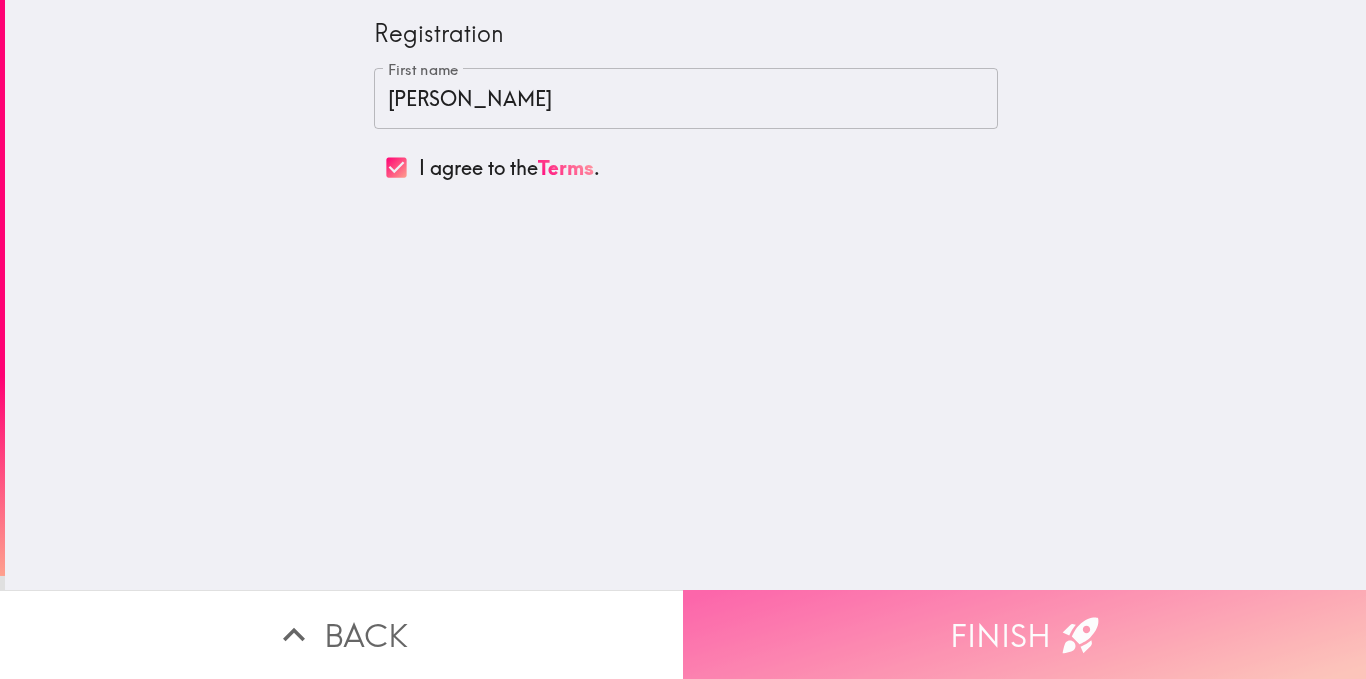 click on "Finish" at bounding box center [1024, 634] 